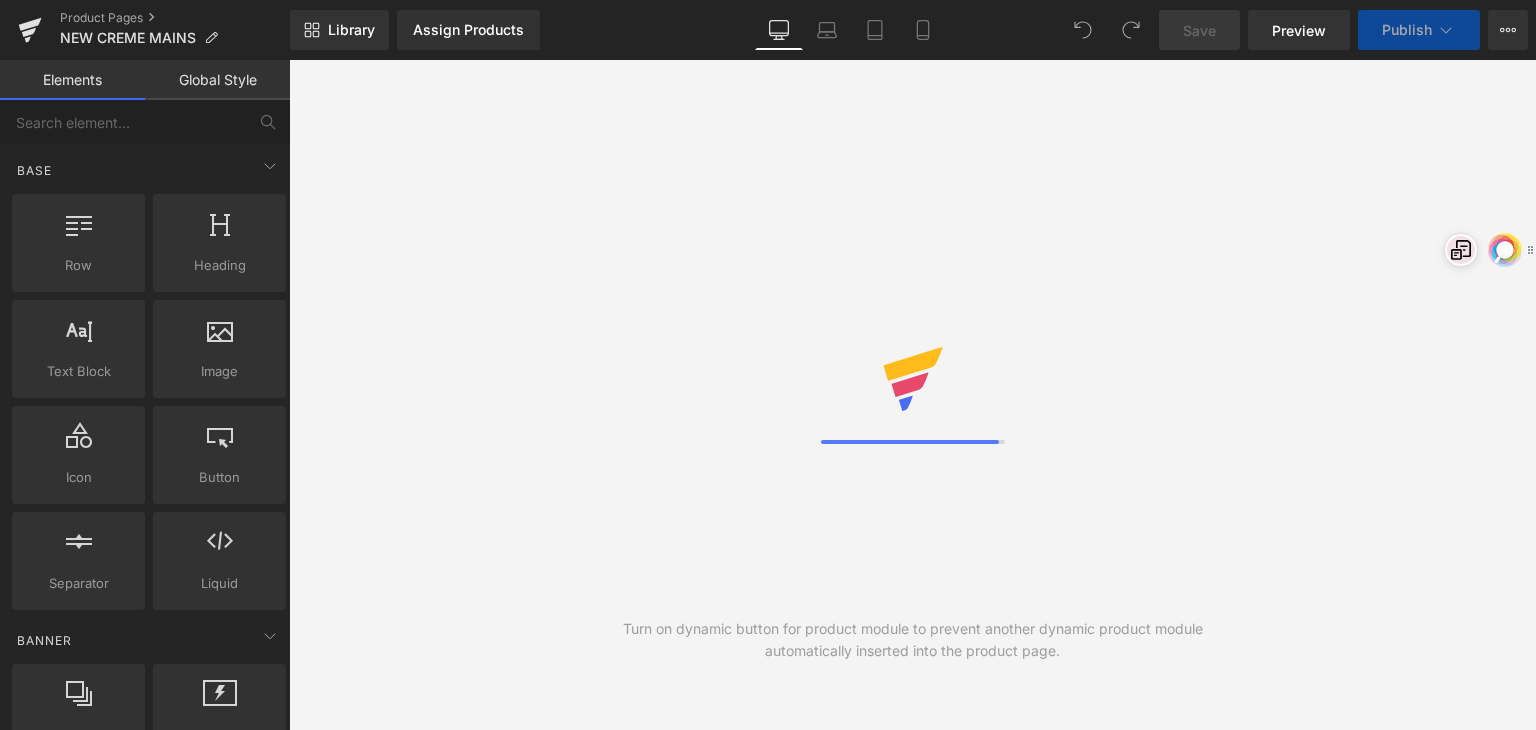 scroll, scrollTop: 0, scrollLeft: 0, axis: both 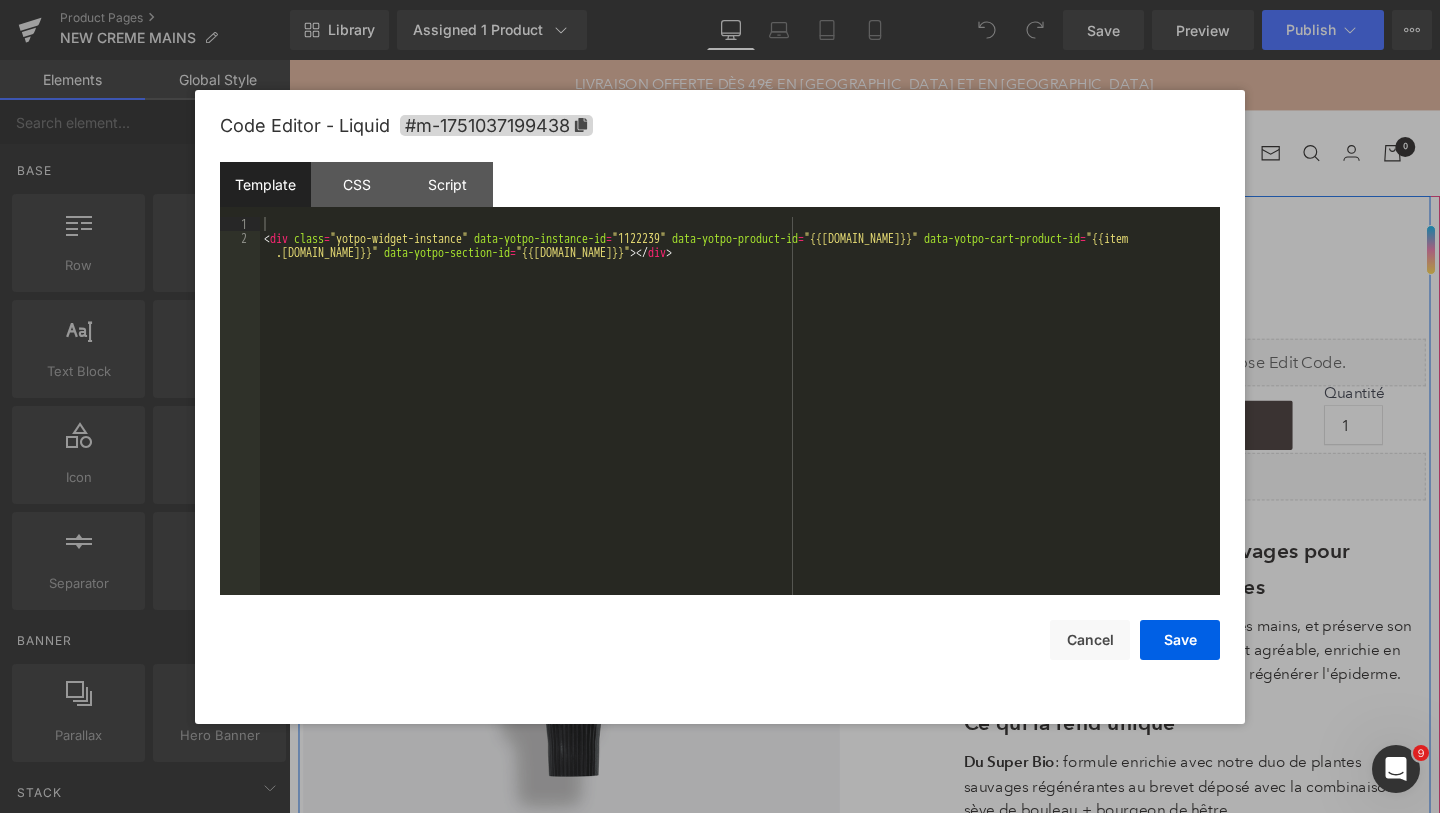 click on "Liquid" at bounding box center (1241, 378) 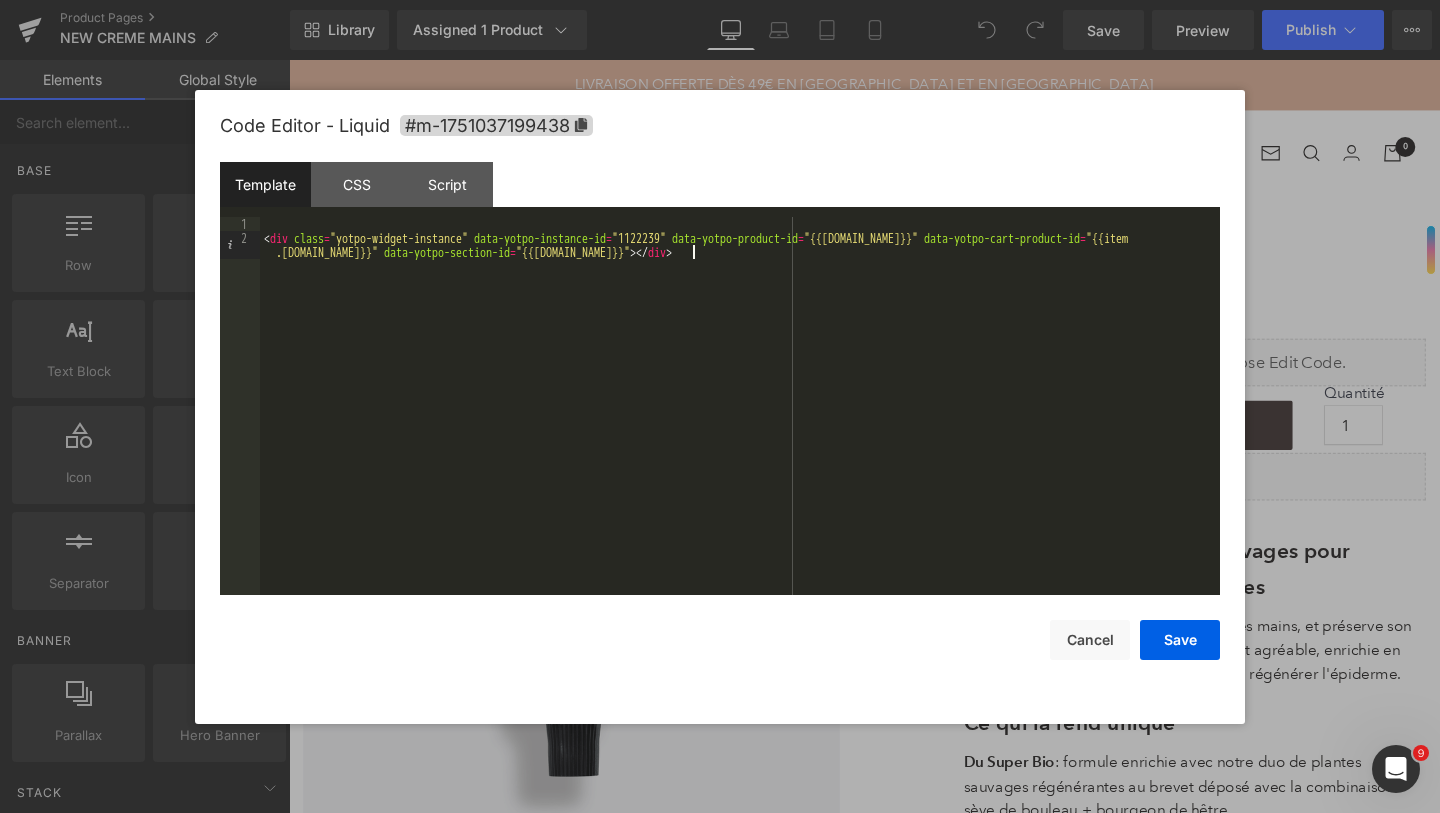 click on "< div   class = "yotpo-widget-instance"   data-yotpo-instance-id = "1122239"   data-yotpo-product-id = "{{[DOMAIN_NAME]}}"   data-yotpo-cart-product-id = "{{item    .[DOMAIN_NAME]}}"   data-yotpo-section-id = "{{[DOMAIN_NAME]}}" > </ div >" at bounding box center [740, 427] 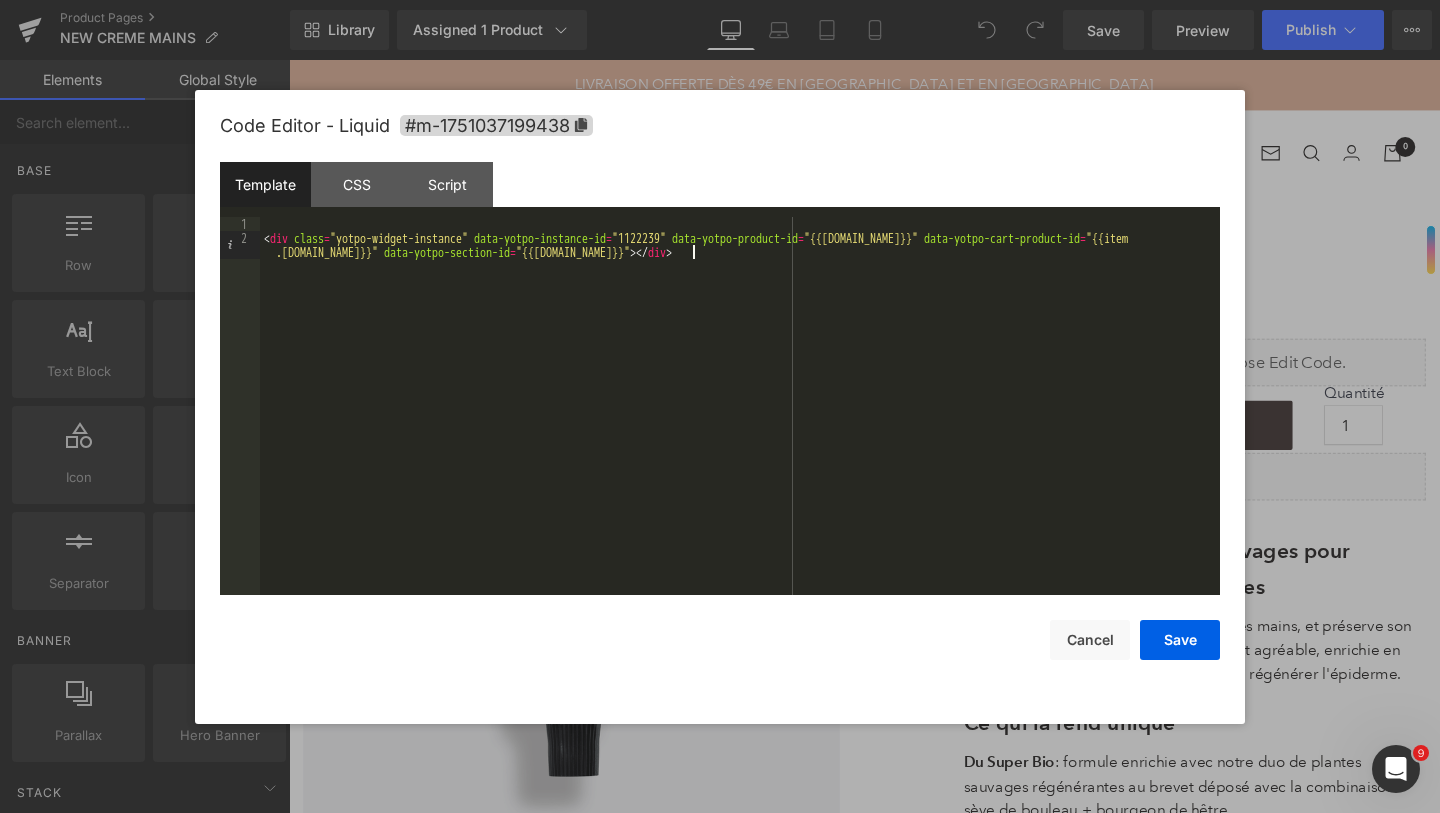 click on "< div   class = "yotpo-widget-instance"   data-yotpo-instance-id = "1122239"   data-yotpo-product-id = "{{[DOMAIN_NAME]}}"   data-yotpo-cart-product-id = "{{item    .[DOMAIN_NAME]}}"   data-yotpo-section-id = "{{[DOMAIN_NAME]}}" > </ div >" at bounding box center [740, 427] 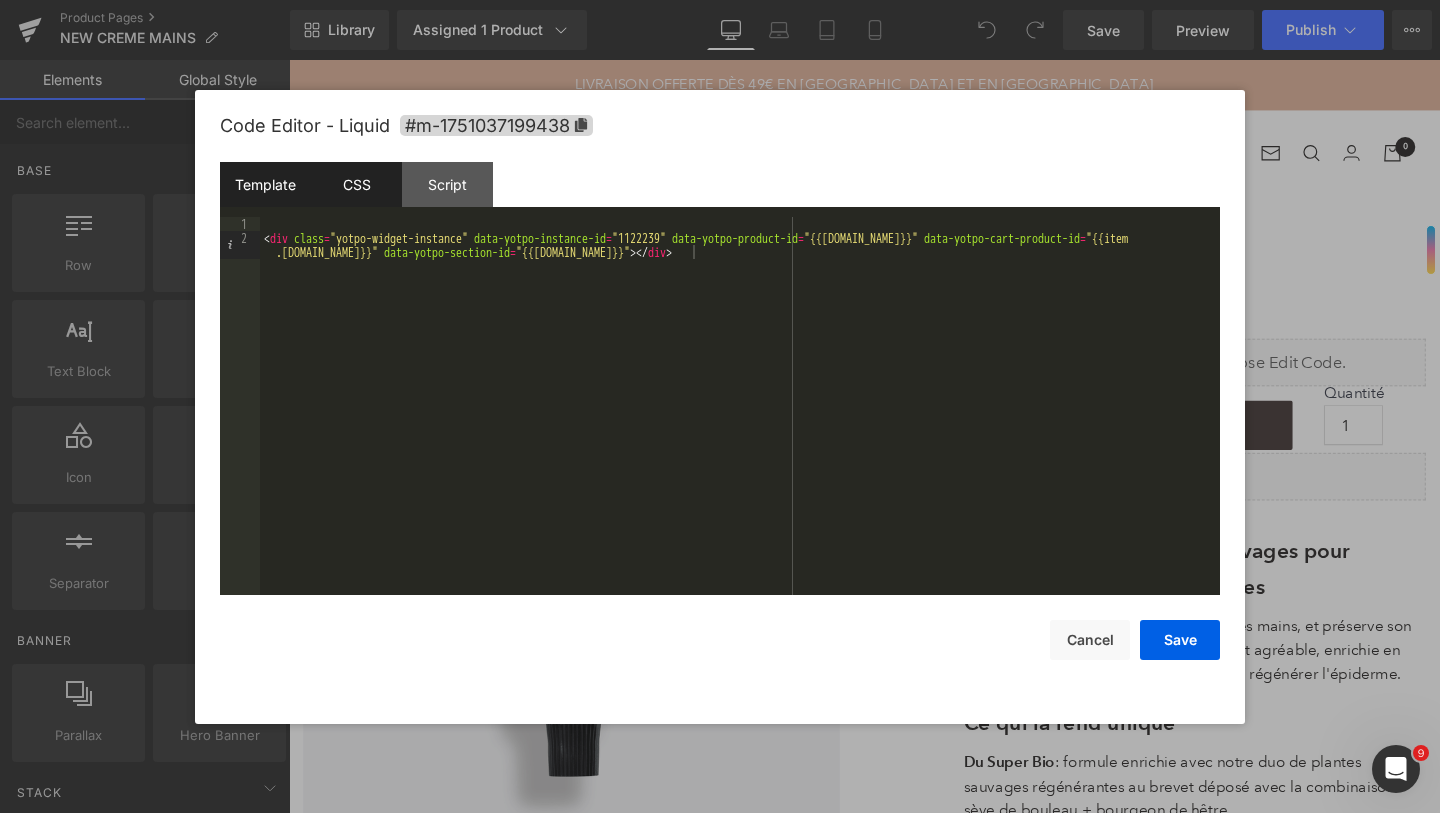 click on "CSS" at bounding box center (356, 184) 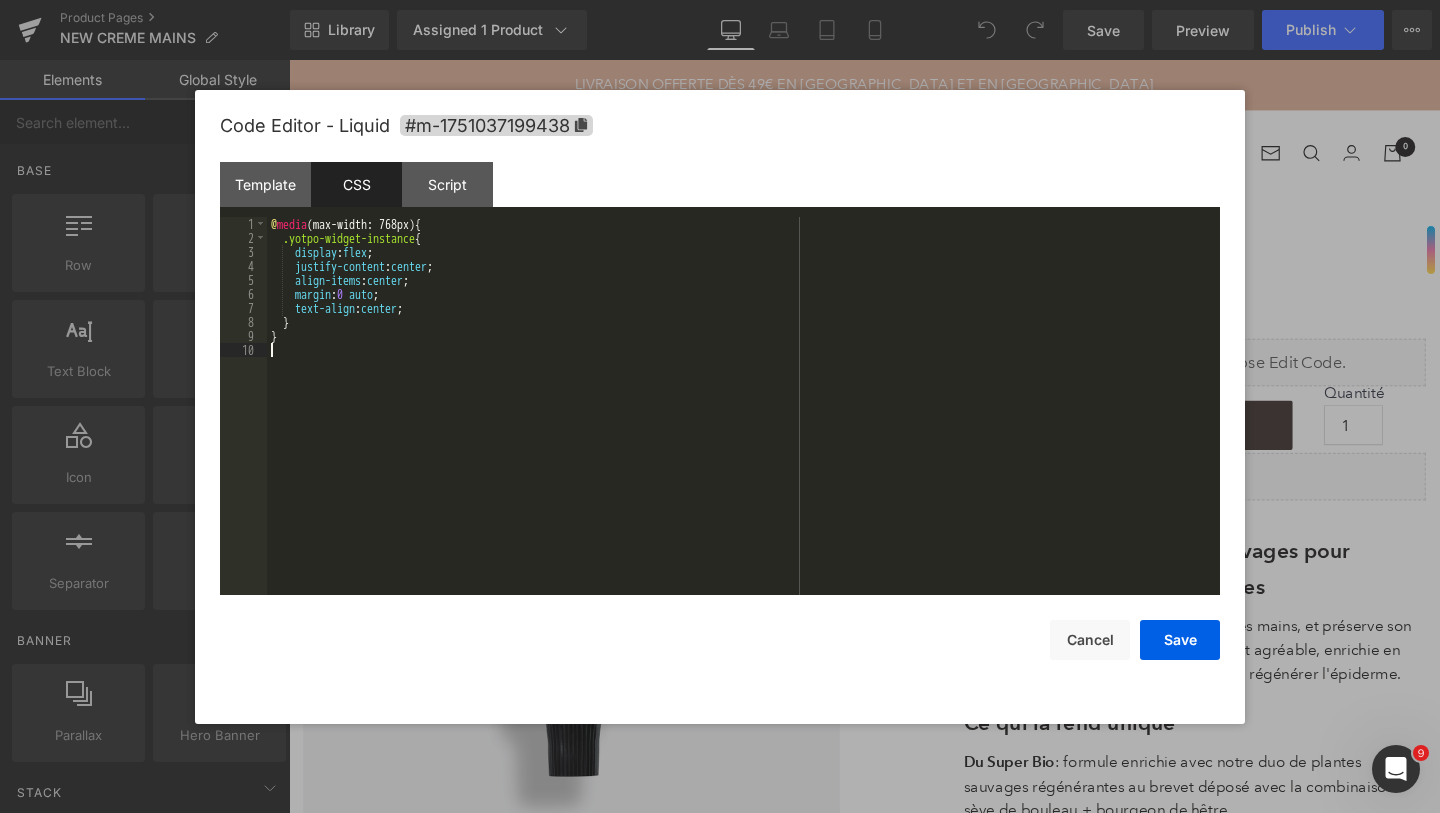 click on "@ media  (max-width: 768px) {    .yotpo-widget-instance {       display :  flex ;       justify-content :  center ;       align-items :  center ;       margin :  0   auto ;       text-align :  center ;    } }" at bounding box center [743, 420] 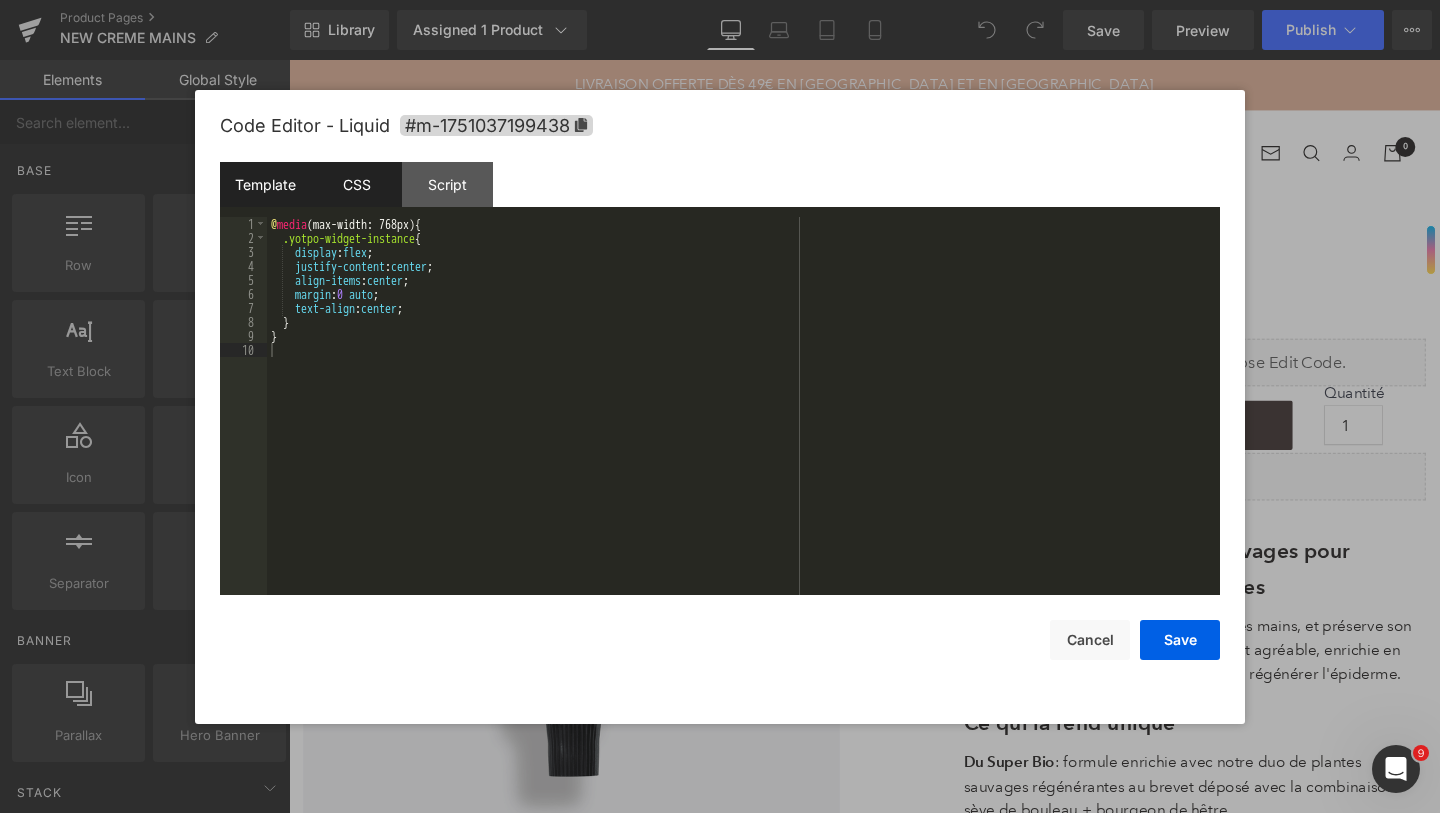 click on "Template" at bounding box center (265, 184) 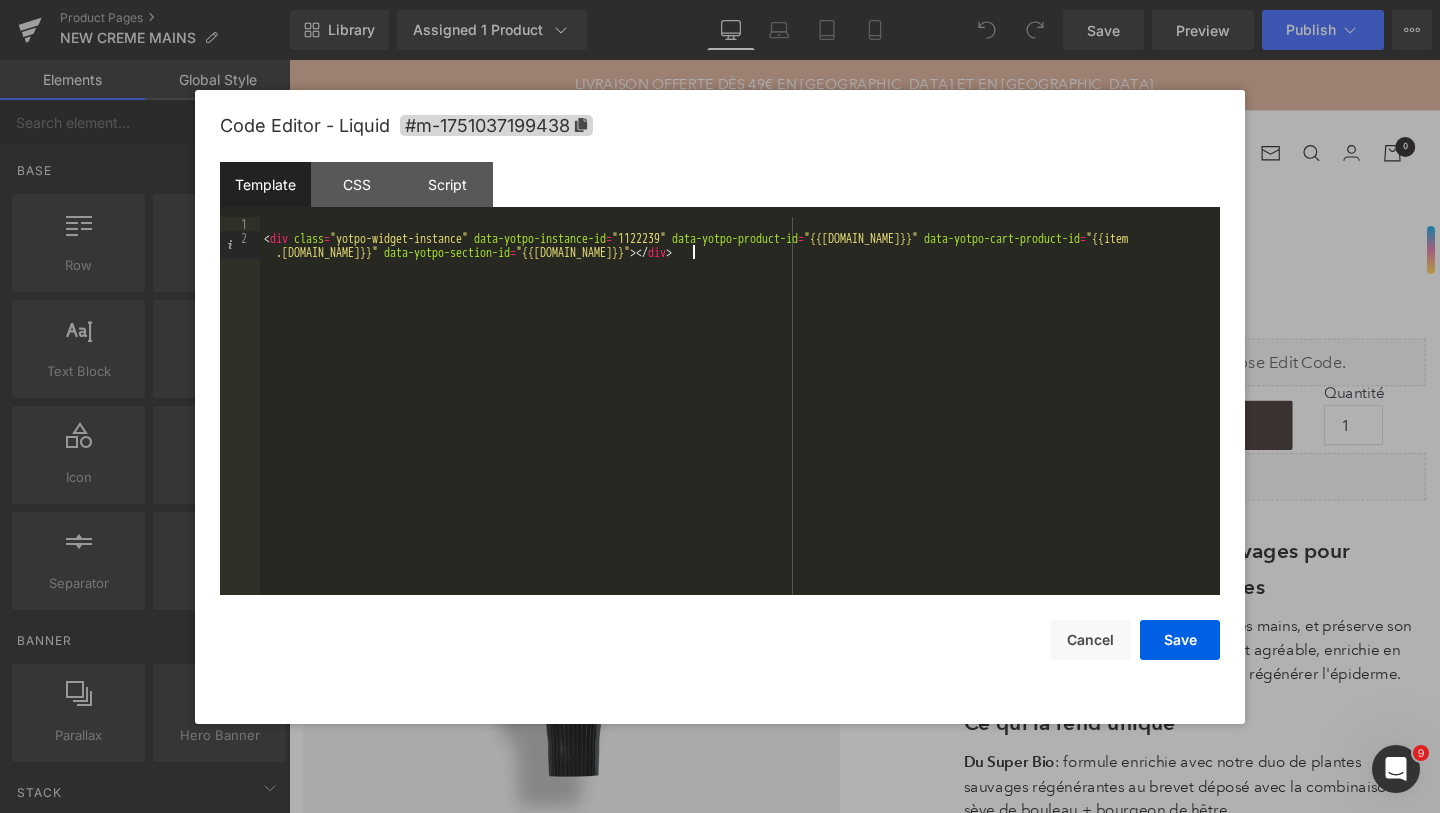 click on "< div   class = "yotpo-widget-instance"   data-yotpo-instance-id = "1122239"   data-yotpo-product-id = "{{[DOMAIN_NAME]}}"   data-yotpo-cart-product-id = "{{item    .[DOMAIN_NAME]}}"   data-yotpo-section-id = "{{[DOMAIN_NAME]}}" > </ div >" at bounding box center [740, 427] 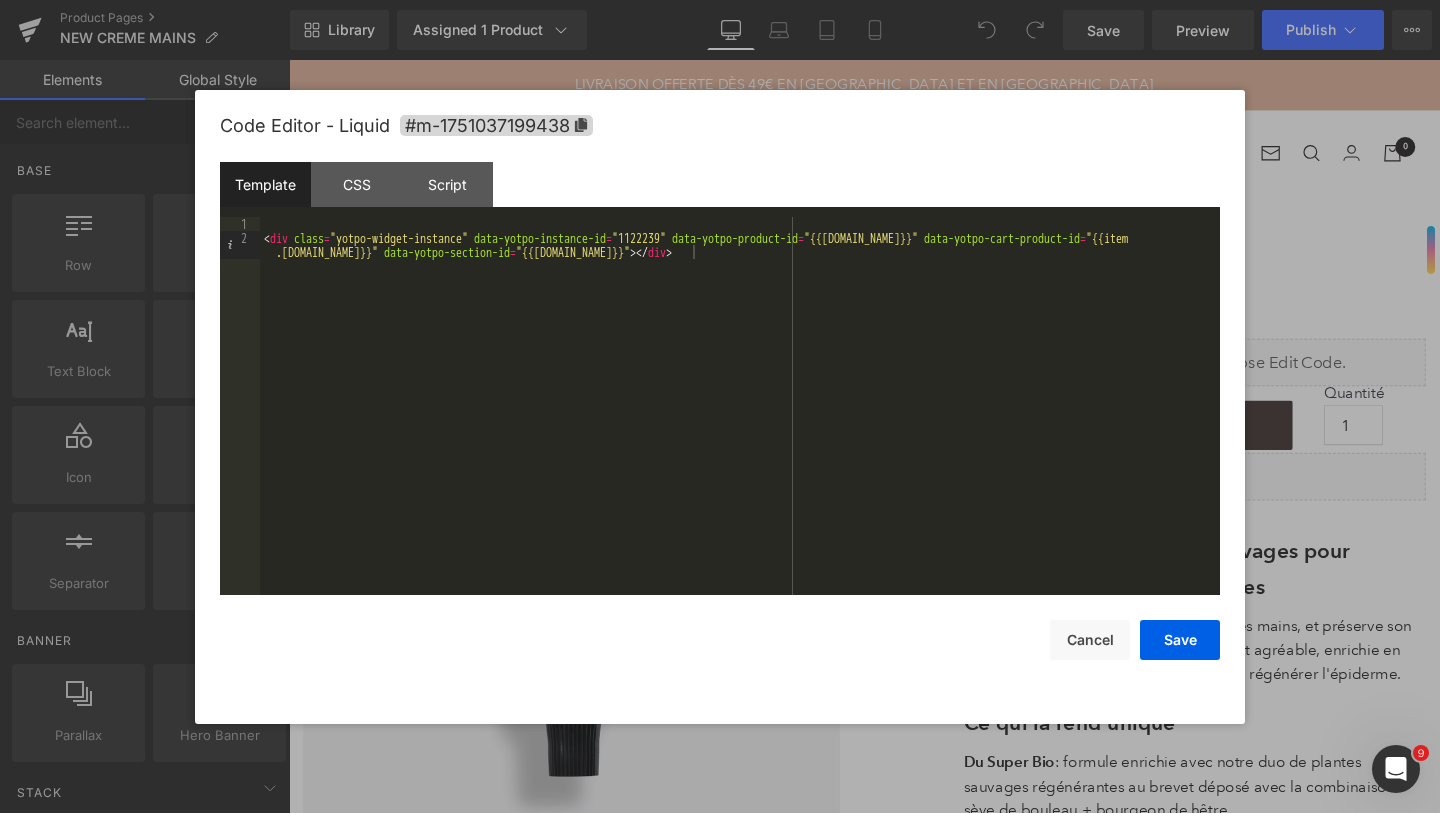 click at bounding box center (720, 406) 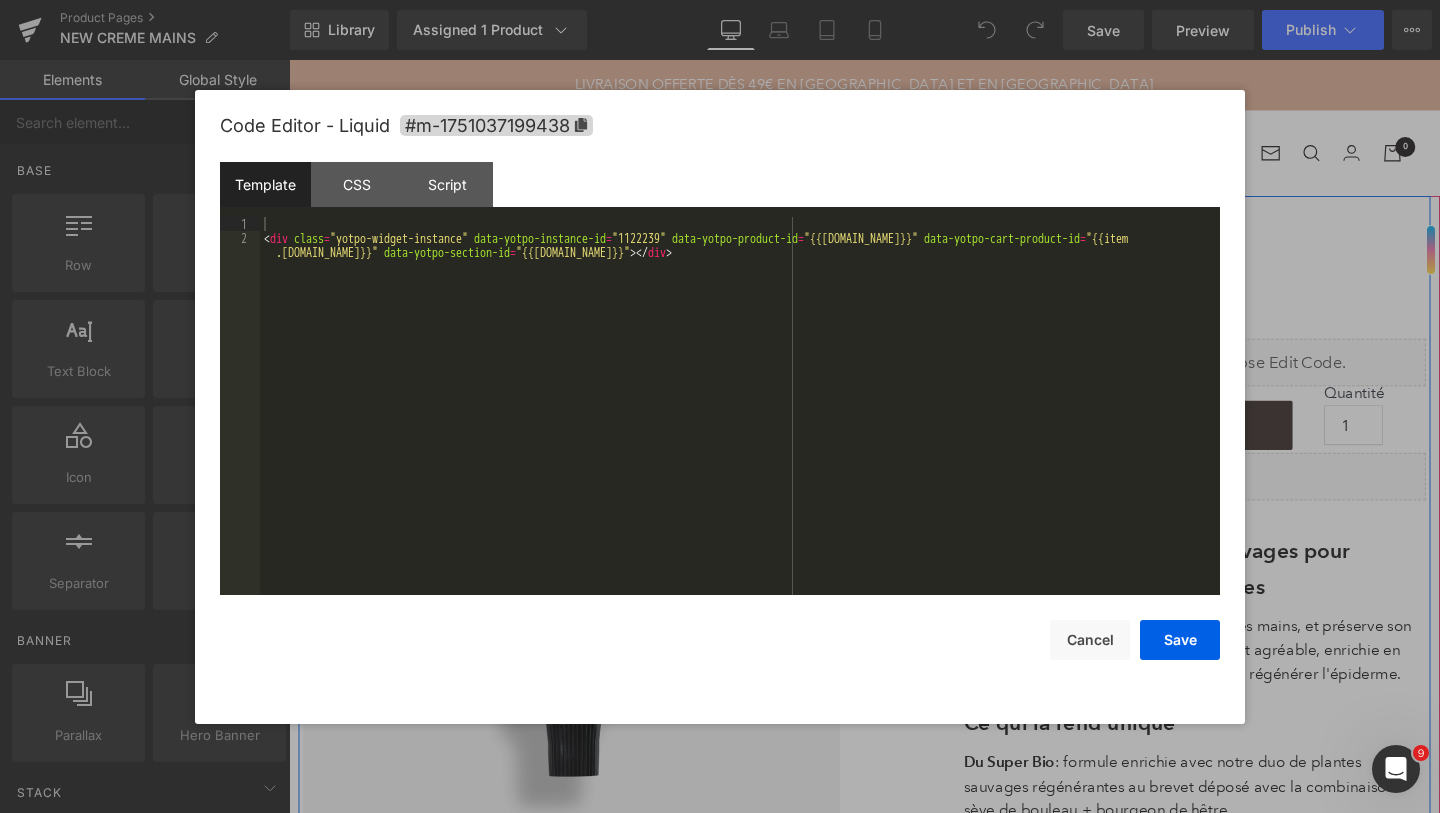 click on "Liquid" at bounding box center (1241, 378) 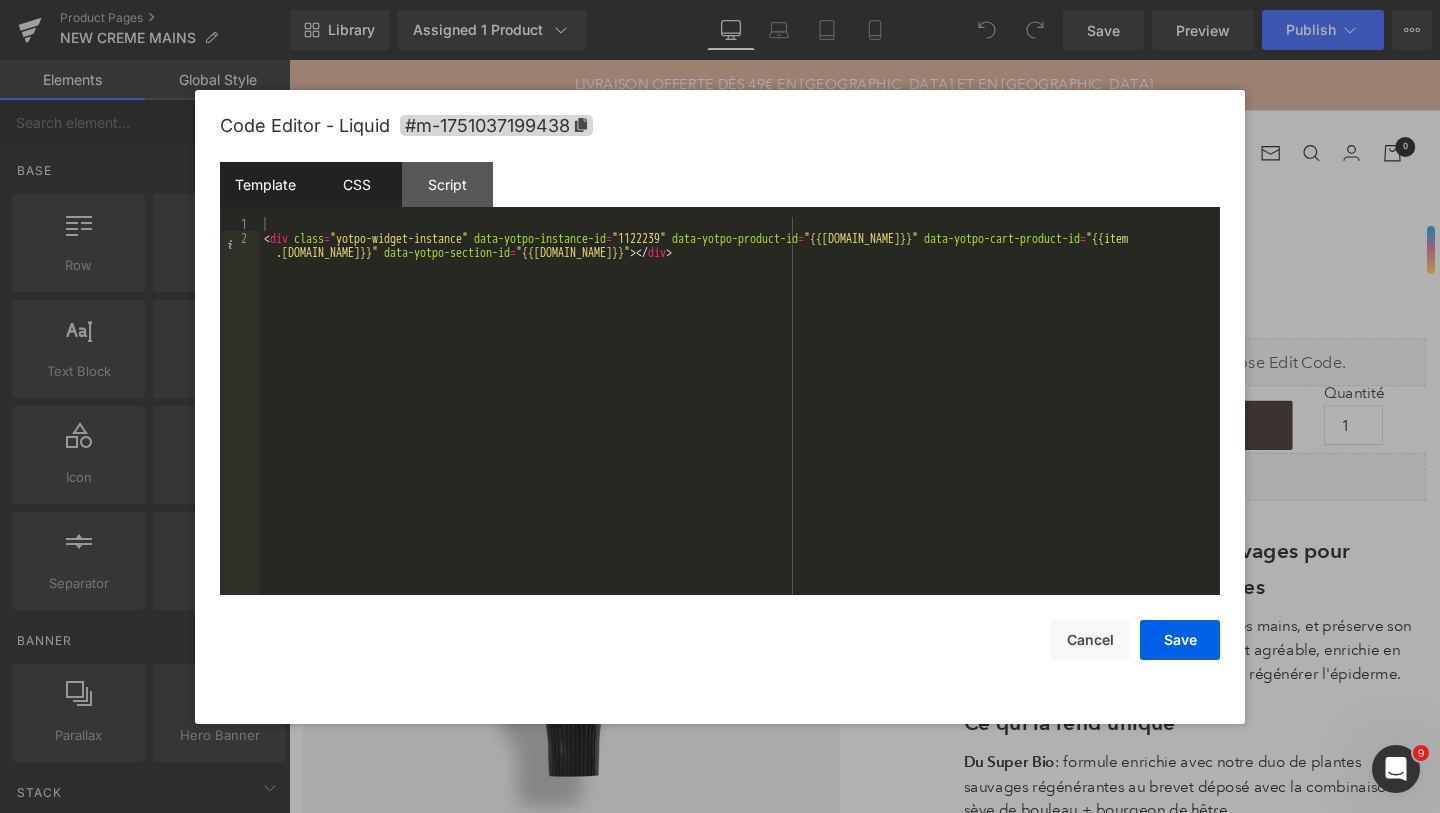 click on "CSS" at bounding box center [356, 184] 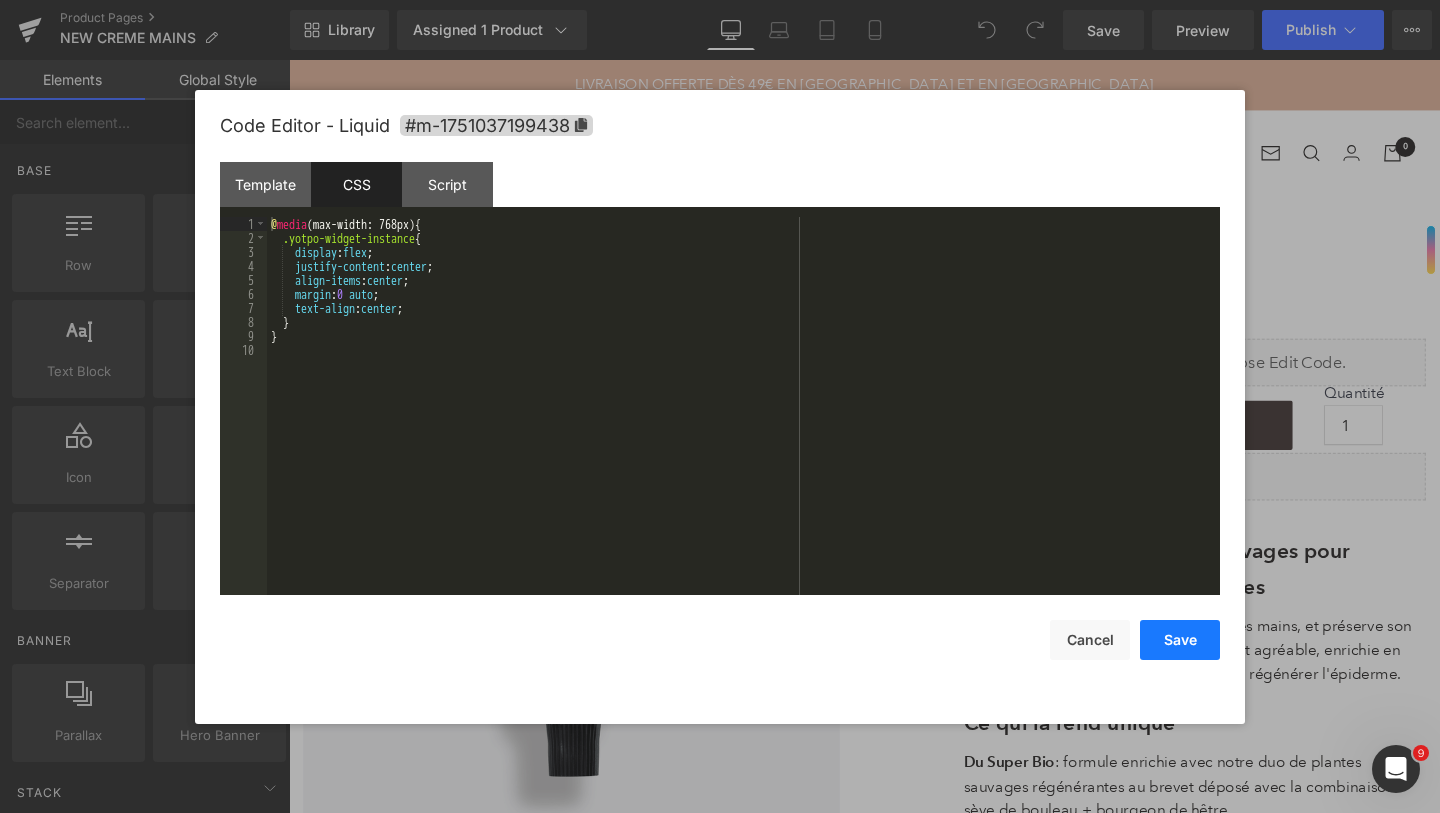click on "Save" at bounding box center (1180, 640) 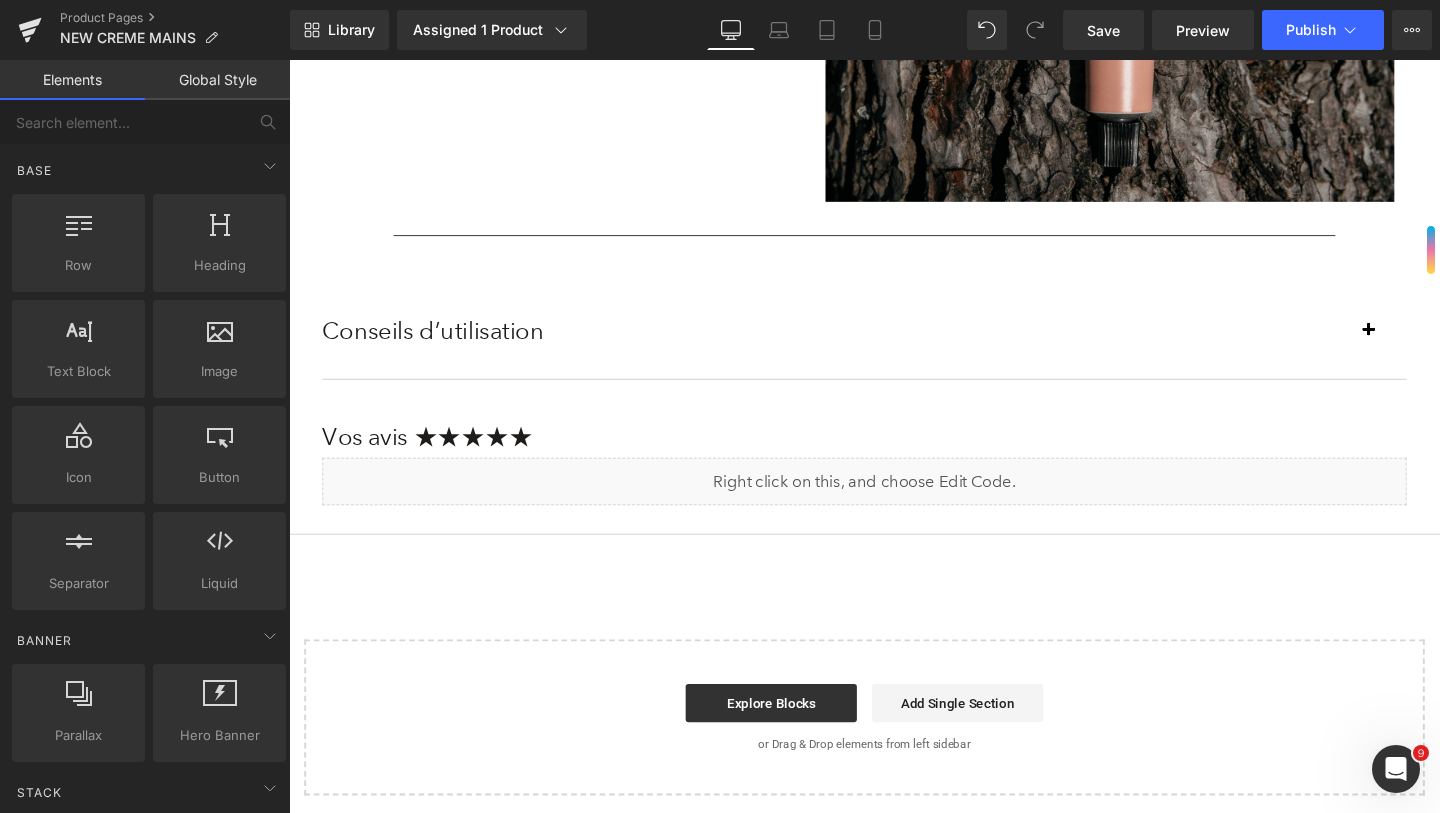 scroll, scrollTop: 1800, scrollLeft: 0, axis: vertical 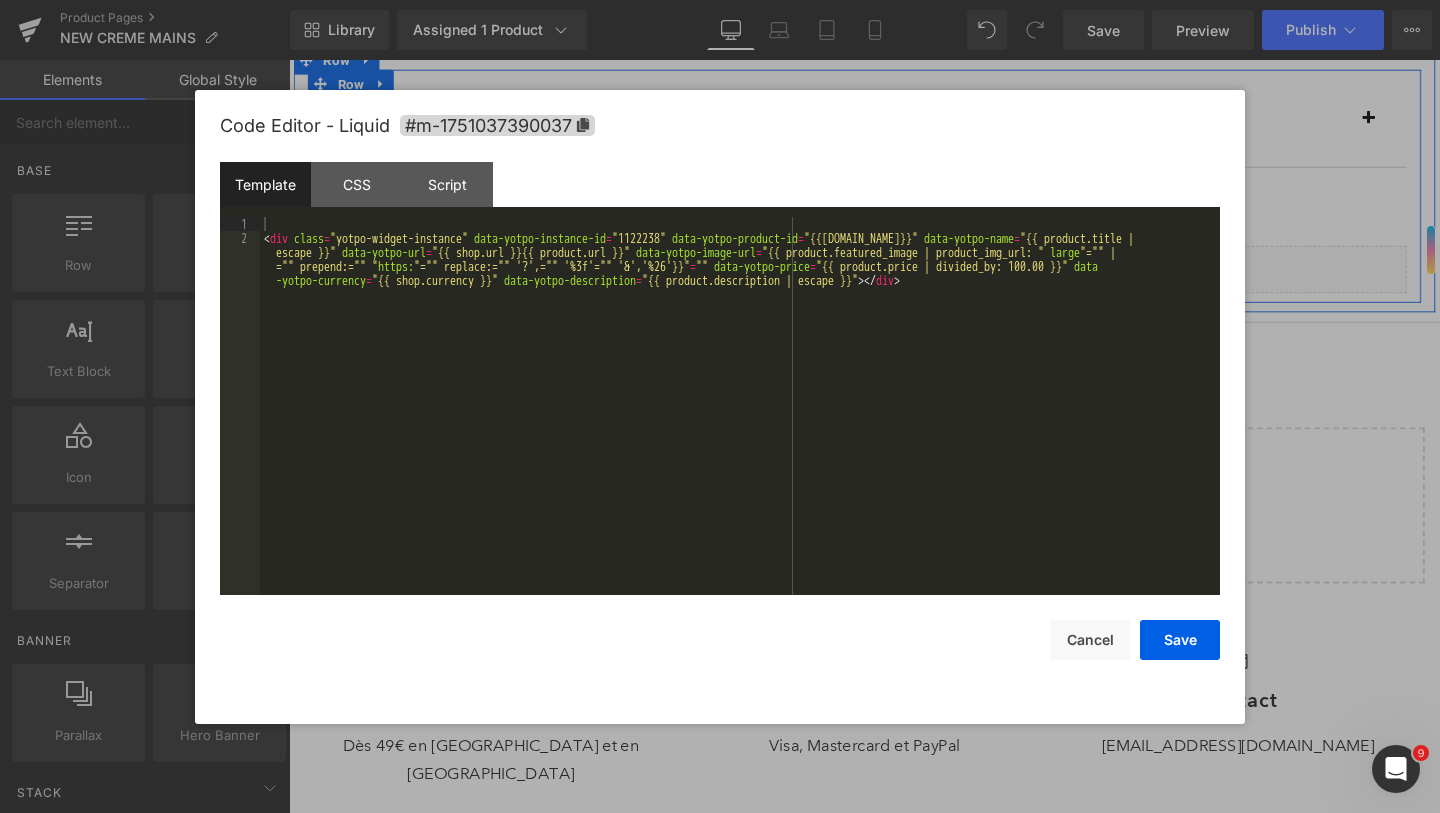 click on "Liquid" at bounding box center (894, 280) 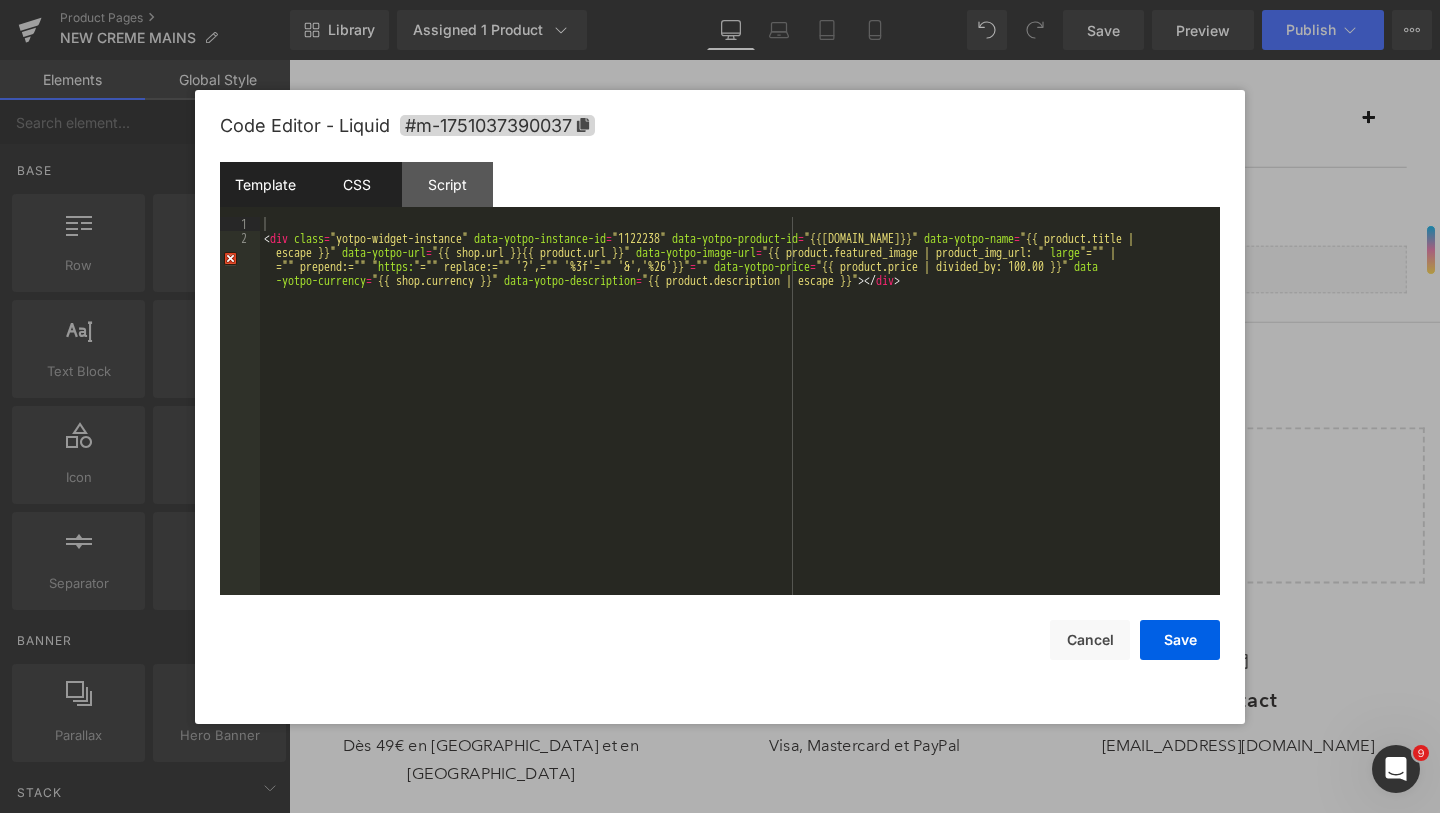click on "CSS" at bounding box center (356, 184) 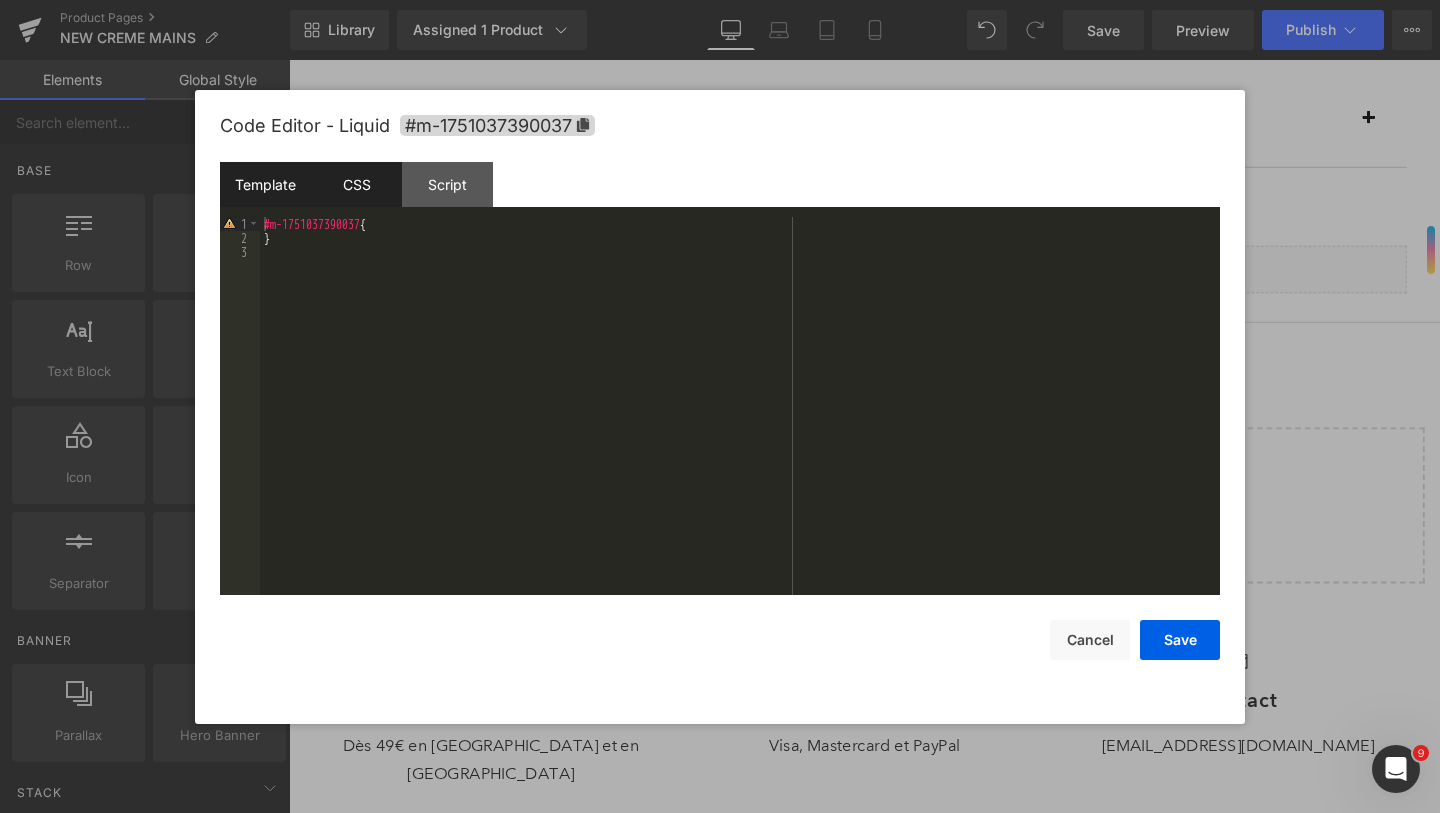 click on "Template" at bounding box center (265, 184) 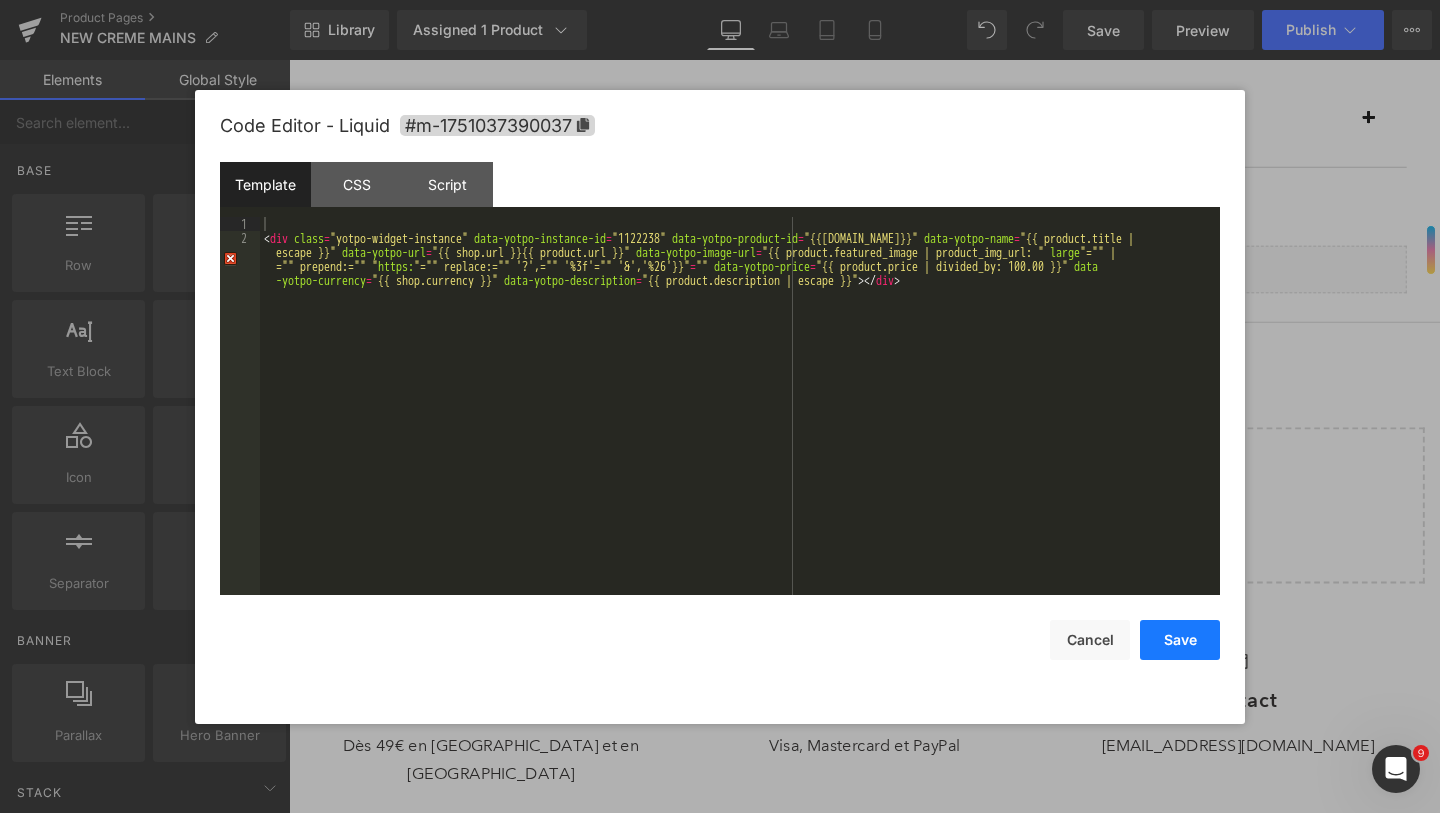 click on "Save" at bounding box center [1180, 640] 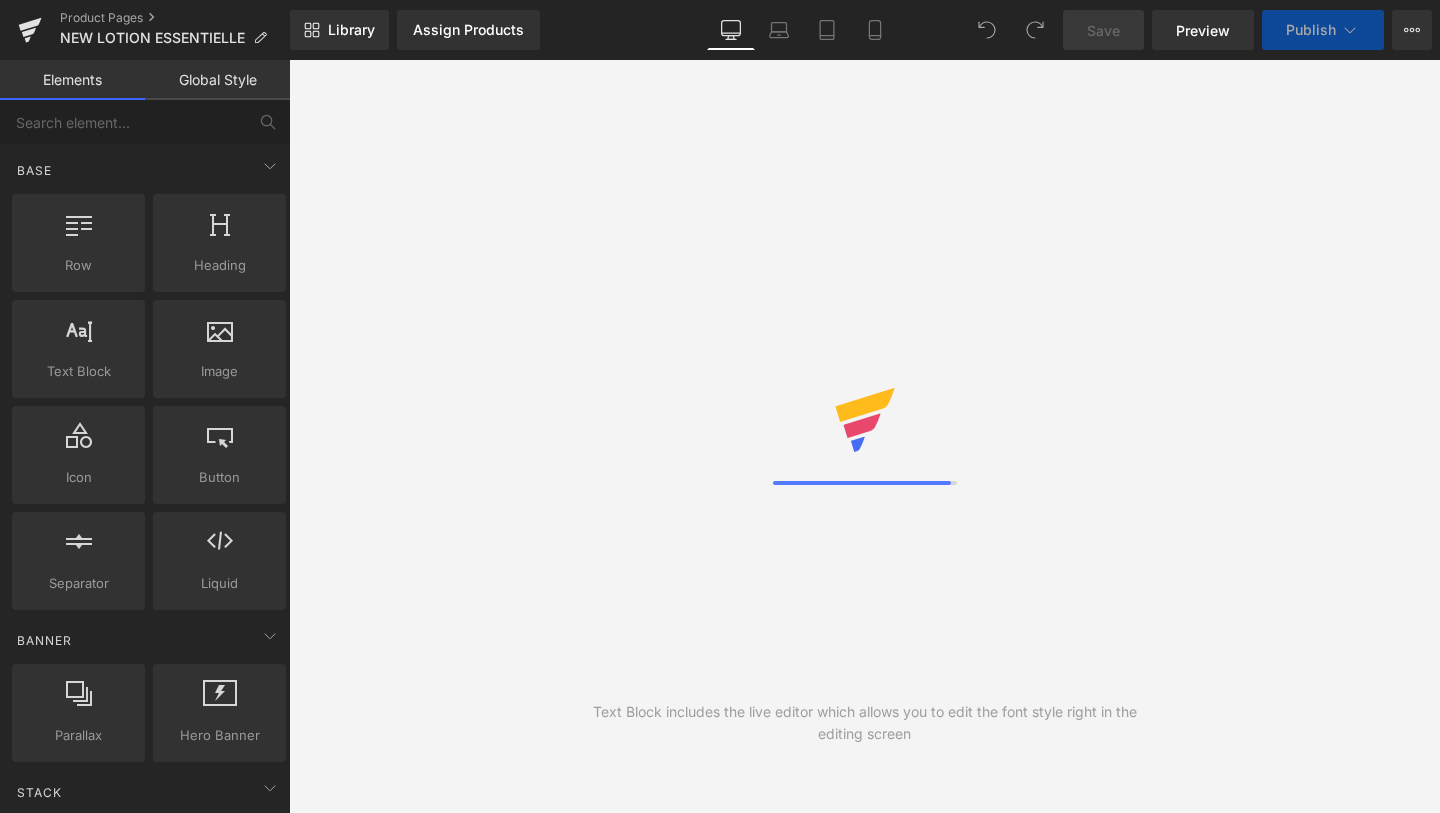 scroll, scrollTop: 0, scrollLeft: 0, axis: both 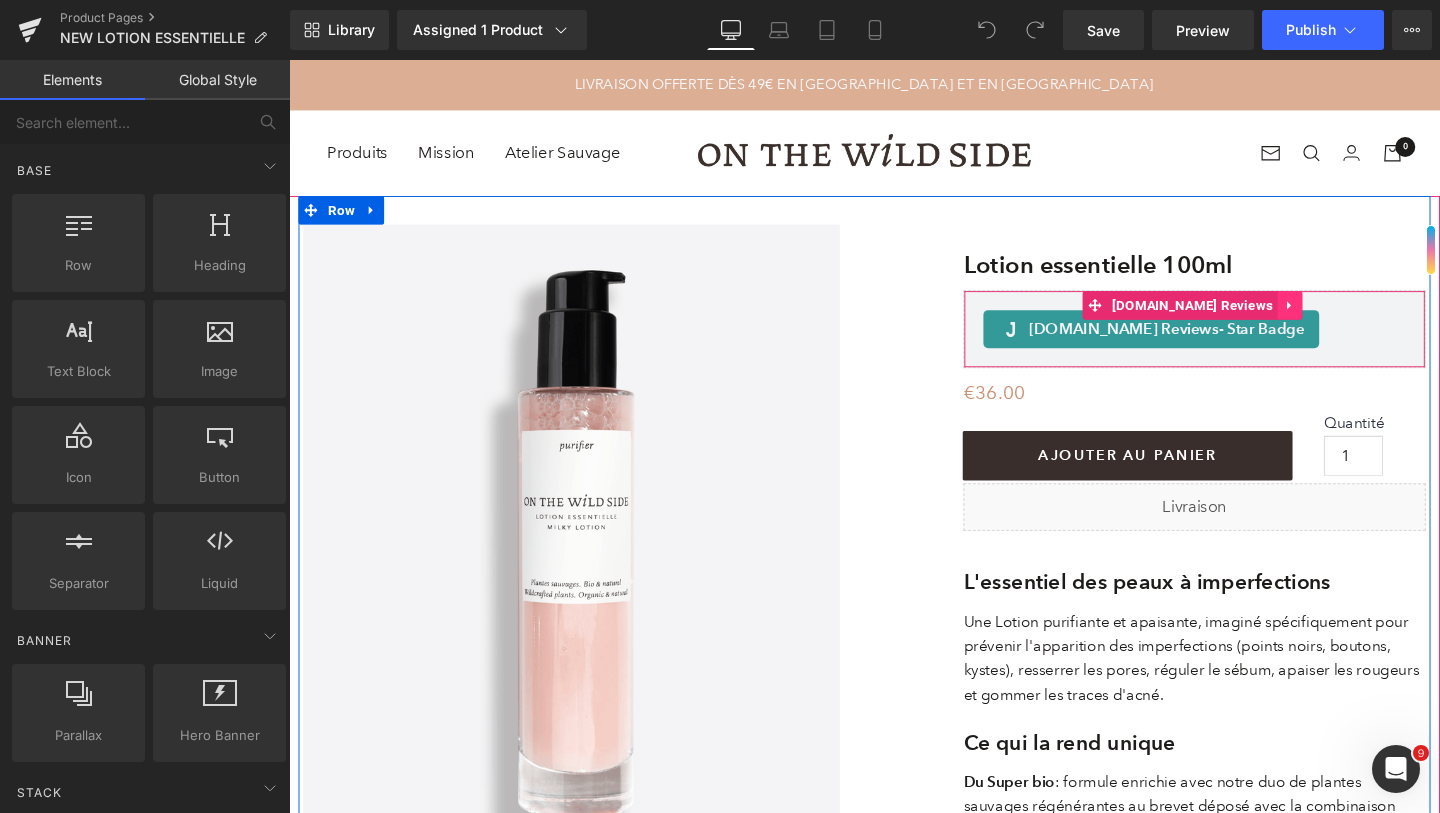 click 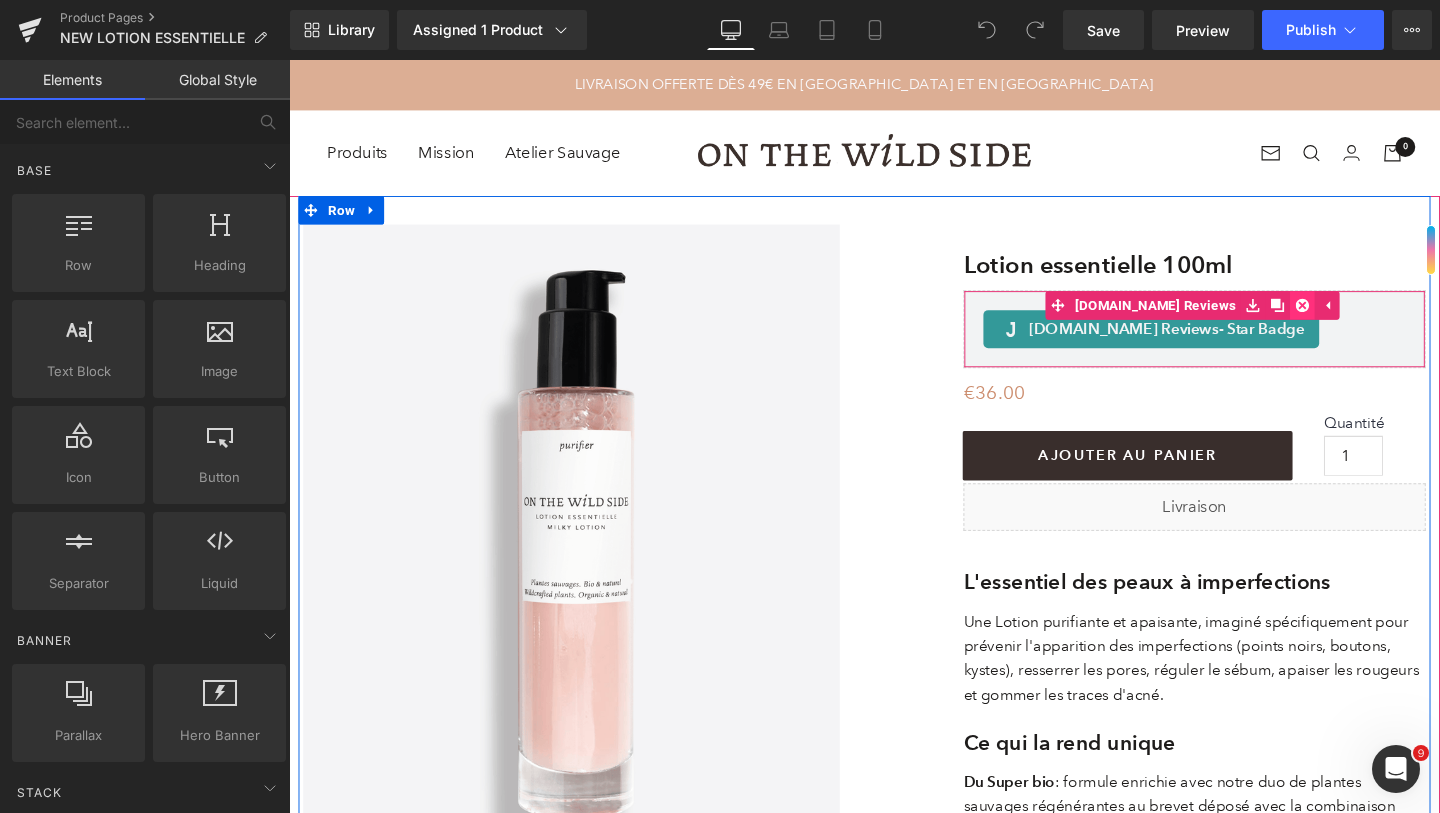 click 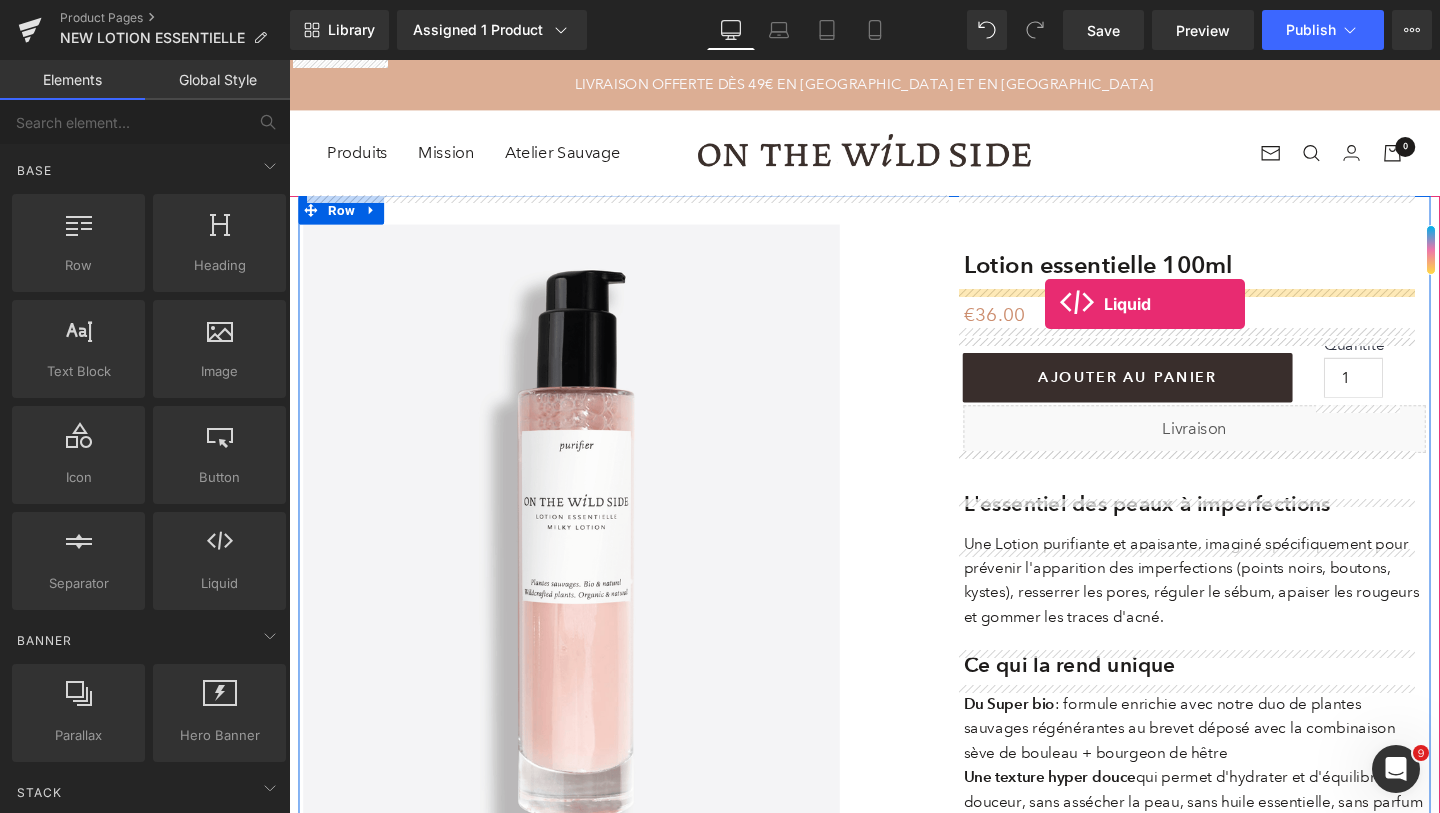 drag, startPoint x: 483, startPoint y: 630, endPoint x: 1084, endPoint y: 316, distance: 678.0833 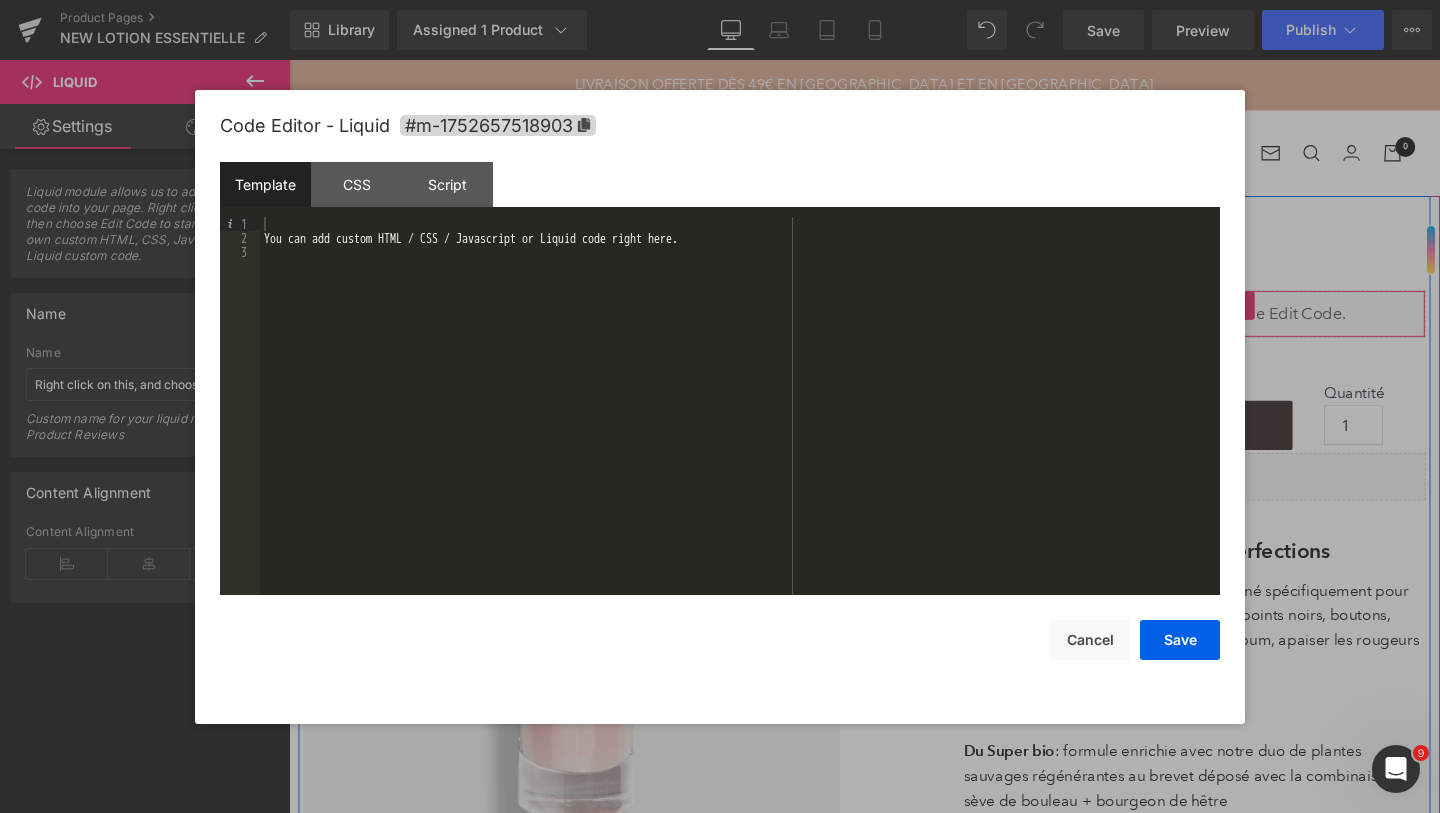 drag, startPoint x: 1256, startPoint y: 314, endPoint x: 1388, endPoint y: 577, distance: 294.26688 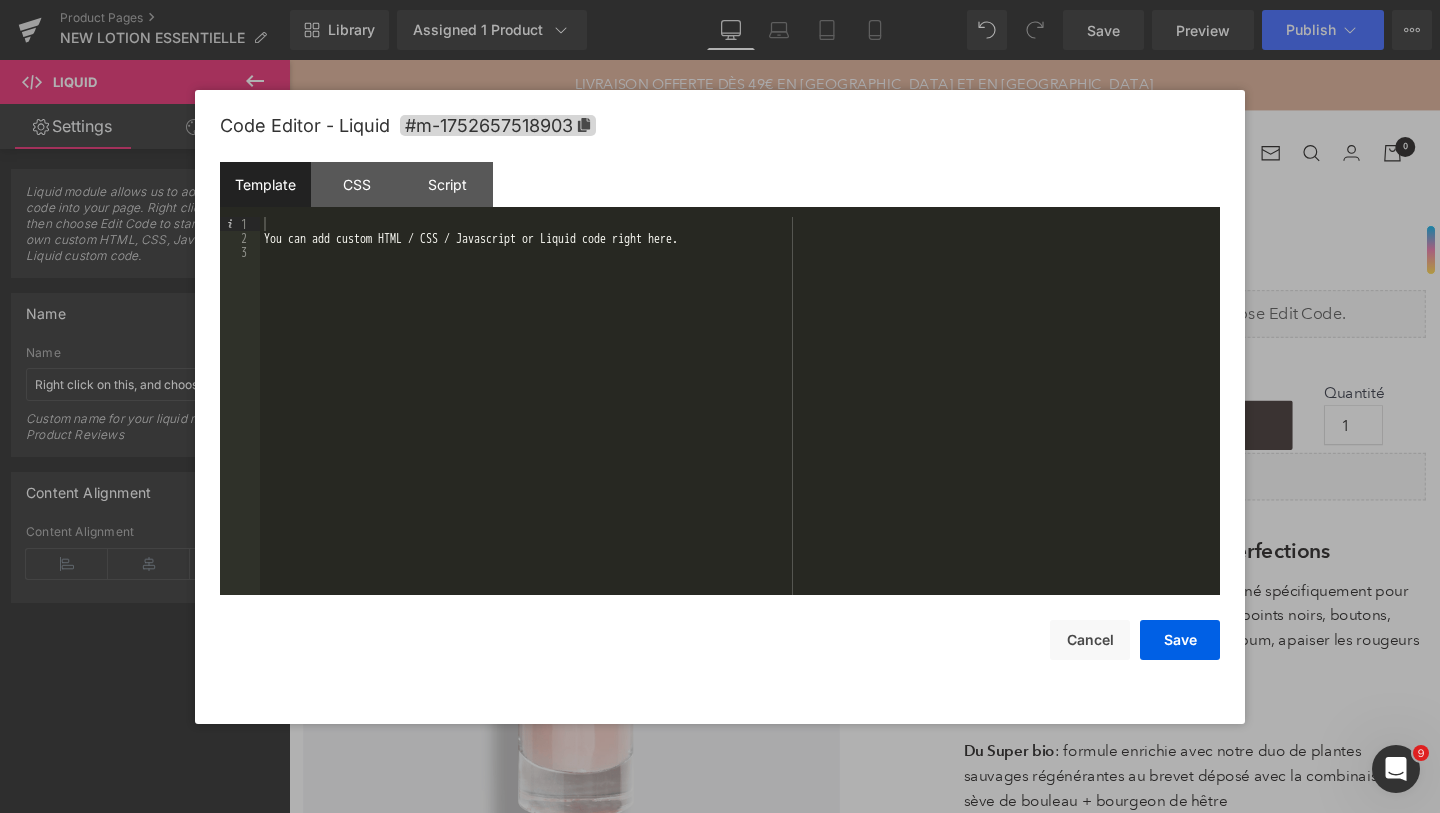 click on "You can add custom HTML / CSS / Javascript or Liquid code right here." at bounding box center (740, 420) 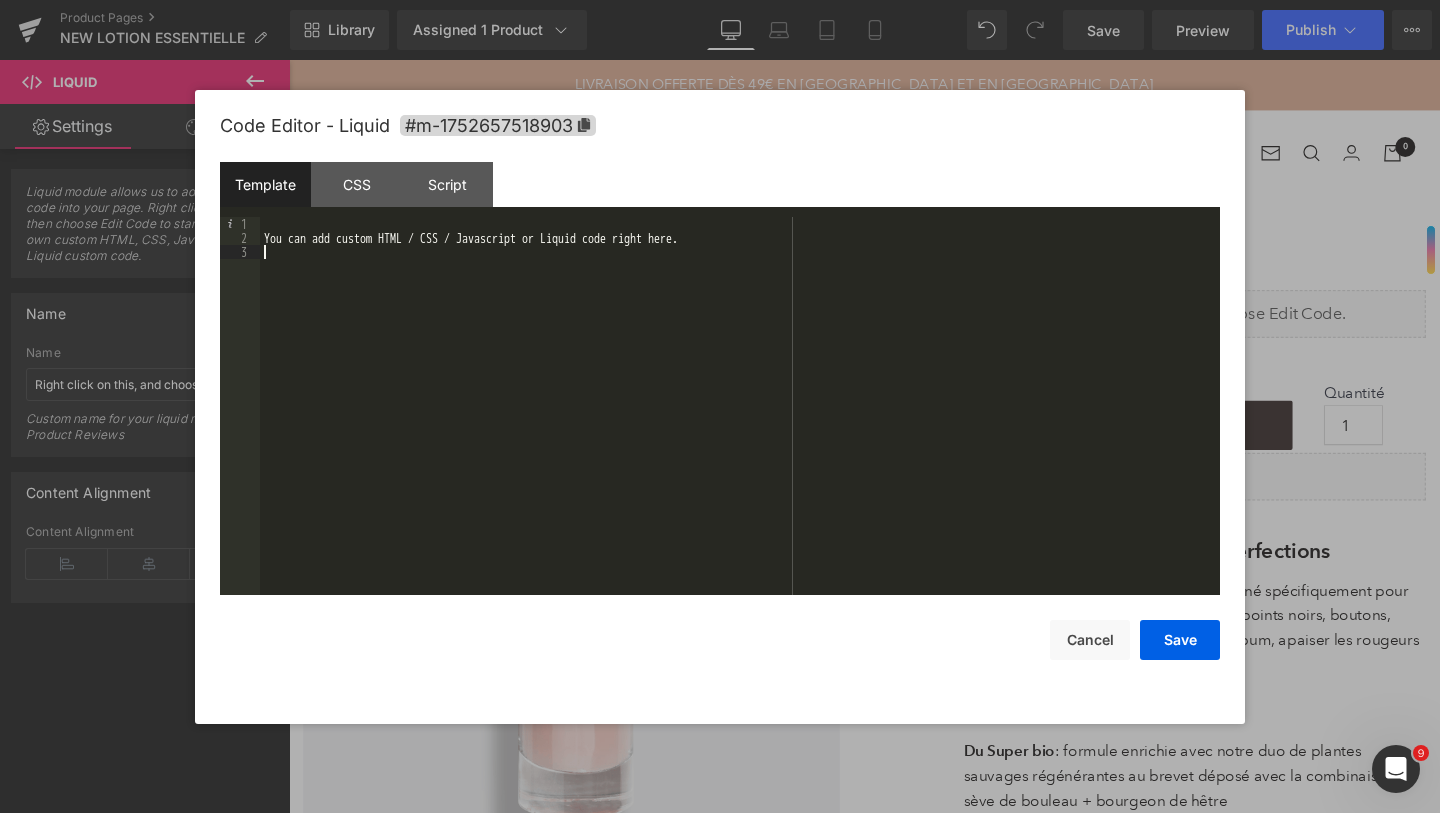 click on "You can add custom HTML / CSS / Javascript or Liquid code right here." at bounding box center [740, 420] 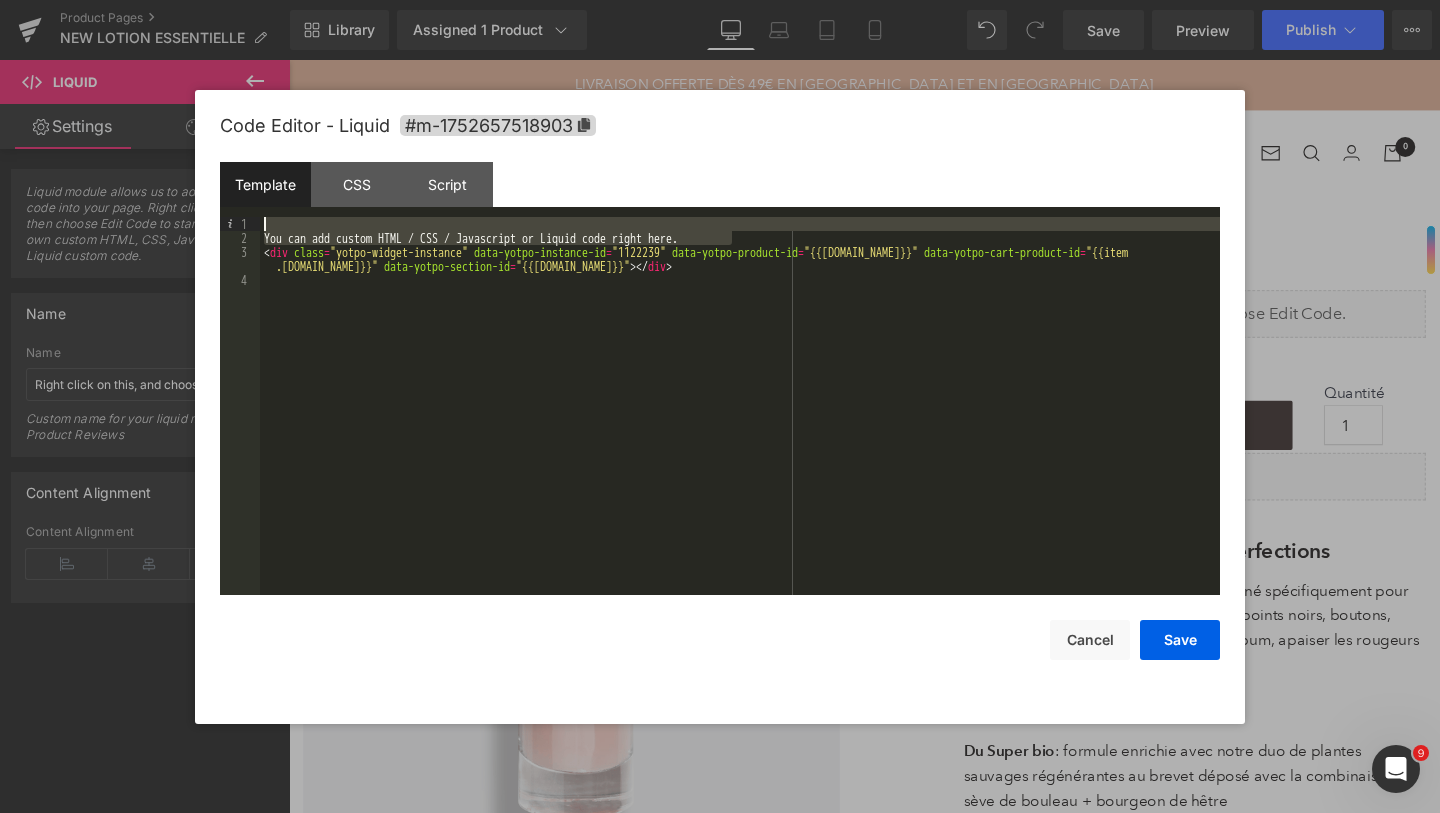 drag, startPoint x: 740, startPoint y: 241, endPoint x: 191, endPoint y: 217, distance: 549.52435 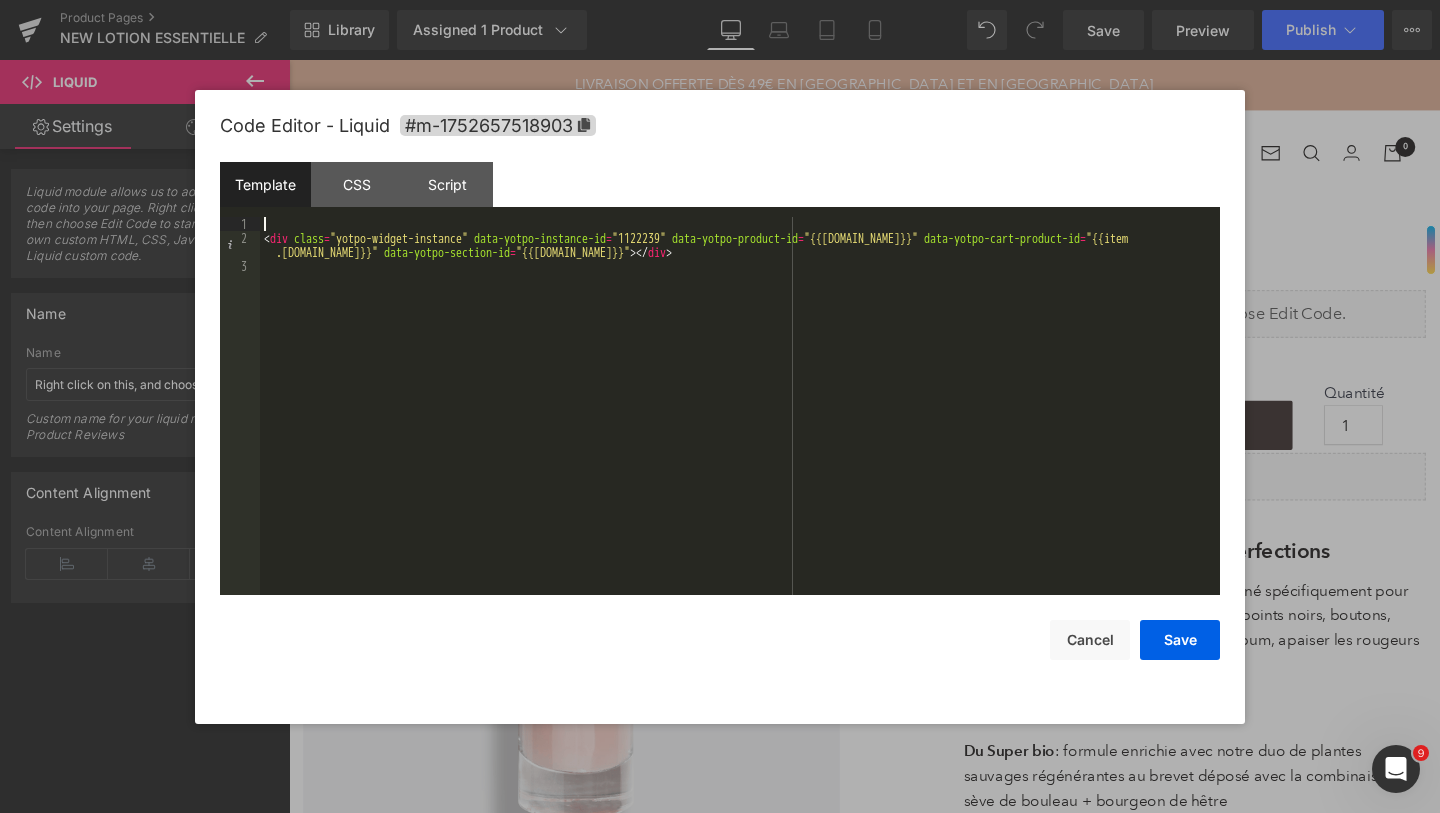 click on "< div   class = "yotpo-widget-instance"   data-yotpo-instance-id = "1122239"   data-yotpo-product-id = "{{[DOMAIN_NAME]}}"   data-yotpo-cart-product-id = "{{item    .[DOMAIN_NAME]}}"   data-yotpo-section-id = "{{[DOMAIN_NAME]}}" > </ div >" at bounding box center [740, 420] 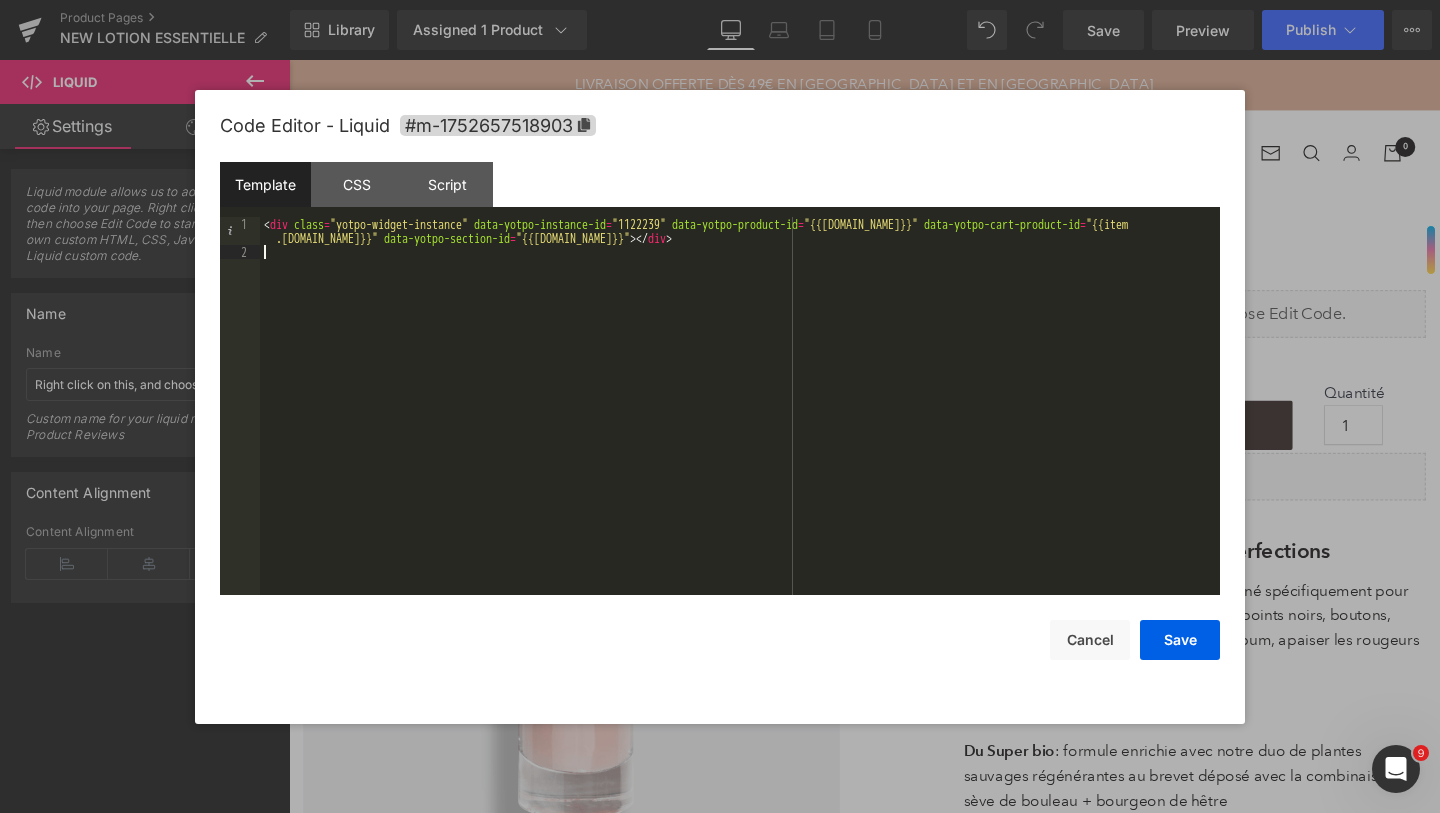 click on "< div   class = "yotpo-widget-instance"   data-yotpo-instance-id = "1122239"   data-yotpo-product-id = "{{[DOMAIN_NAME]}}"   data-yotpo-cart-product-id = "{{item    .[DOMAIN_NAME]}}"   data-yotpo-section-id = "{{[DOMAIN_NAME]}}" > </ div >" at bounding box center (740, 427) 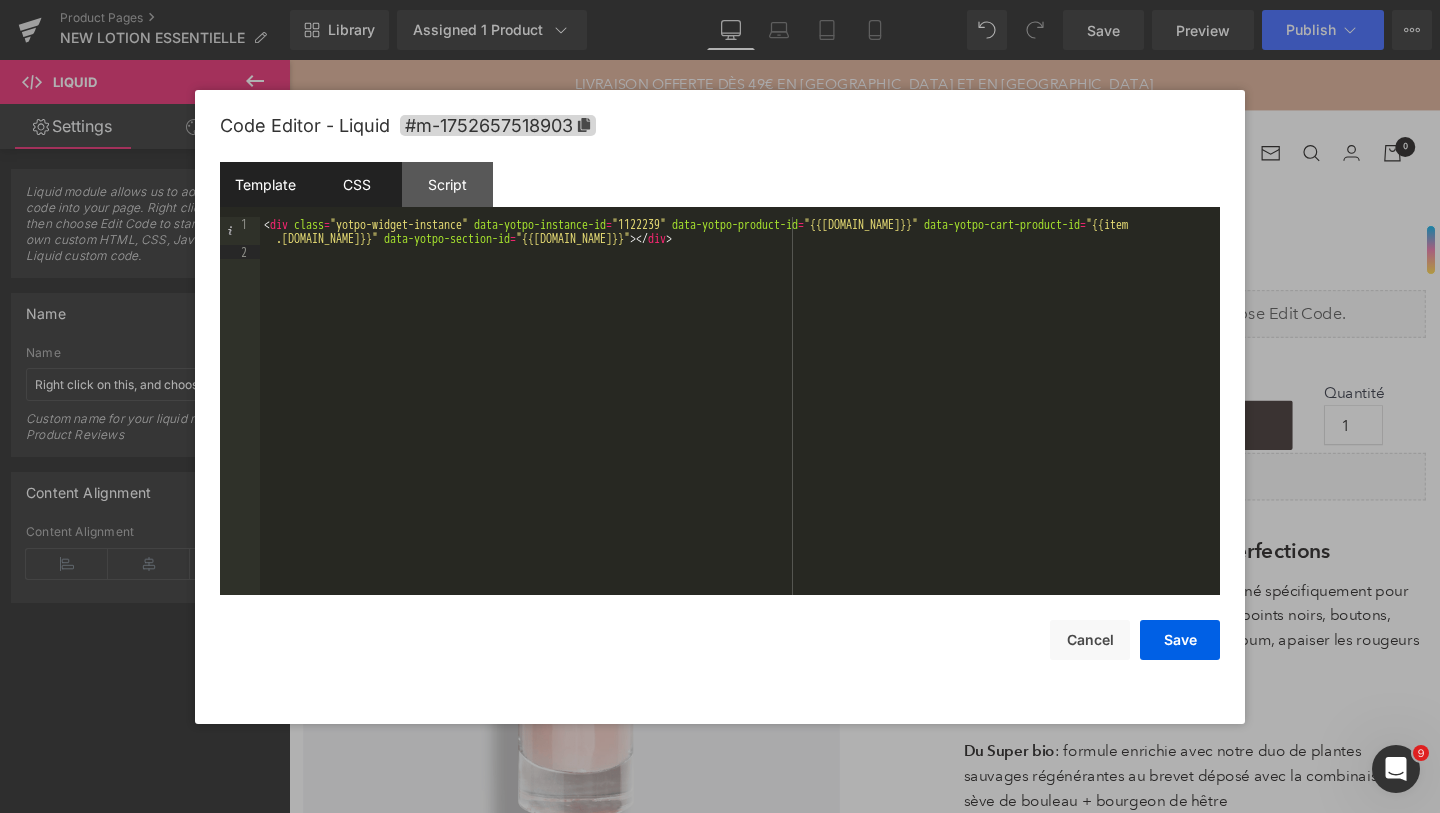 click on "CSS" at bounding box center [356, 184] 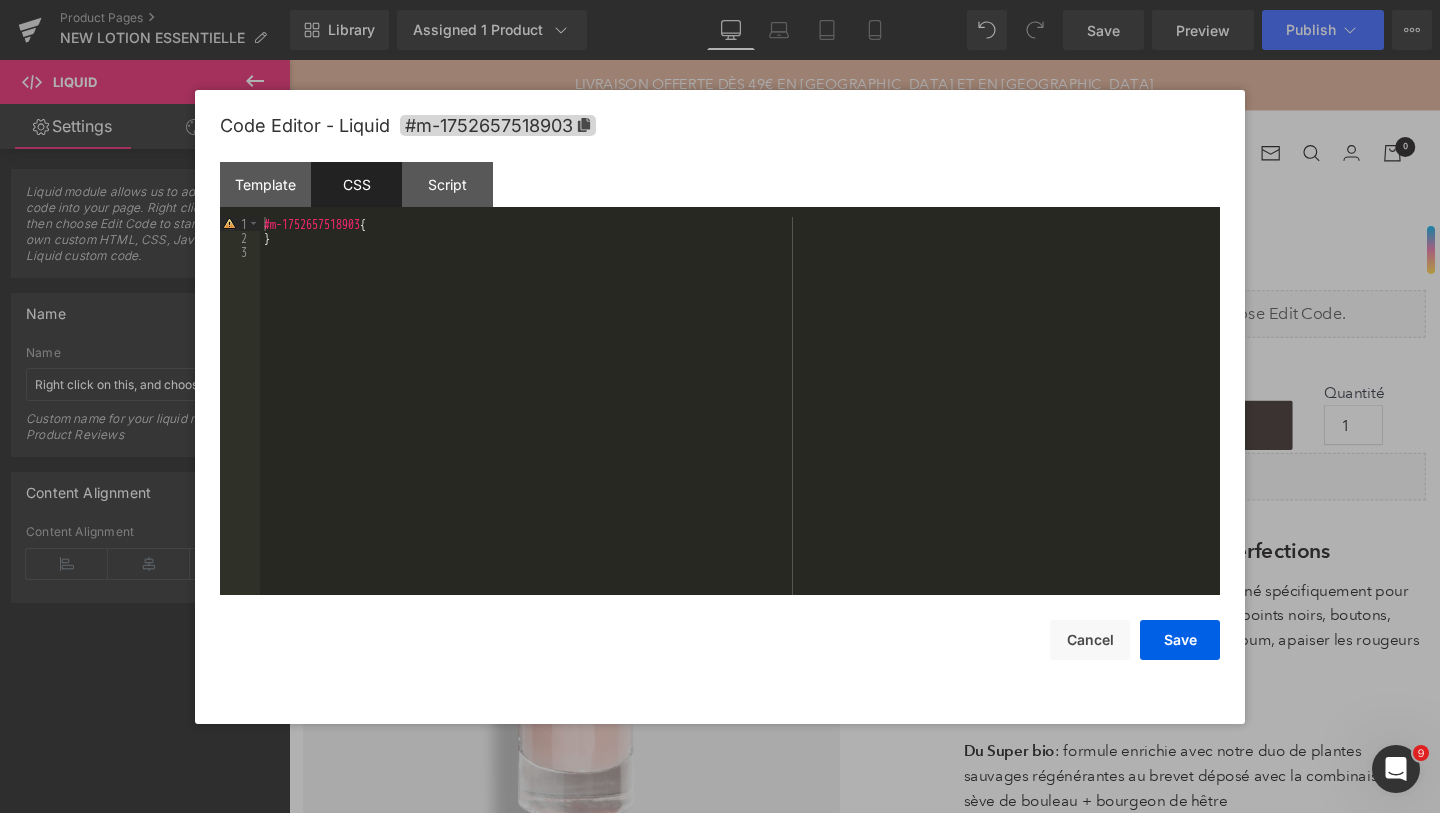 click on "#m-1752657518903 { }" at bounding box center (740, 420) 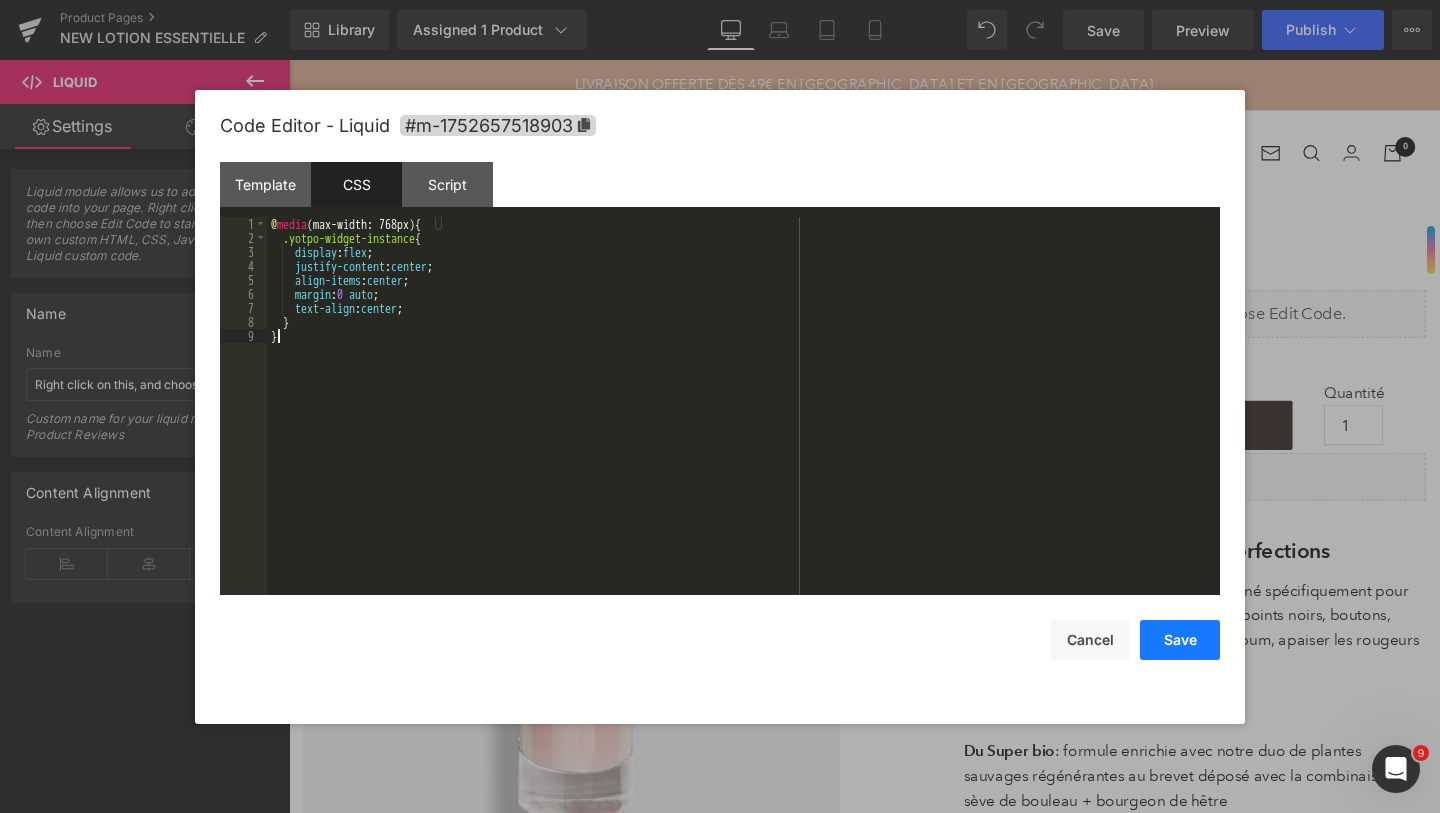 click on "Save" at bounding box center (1180, 640) 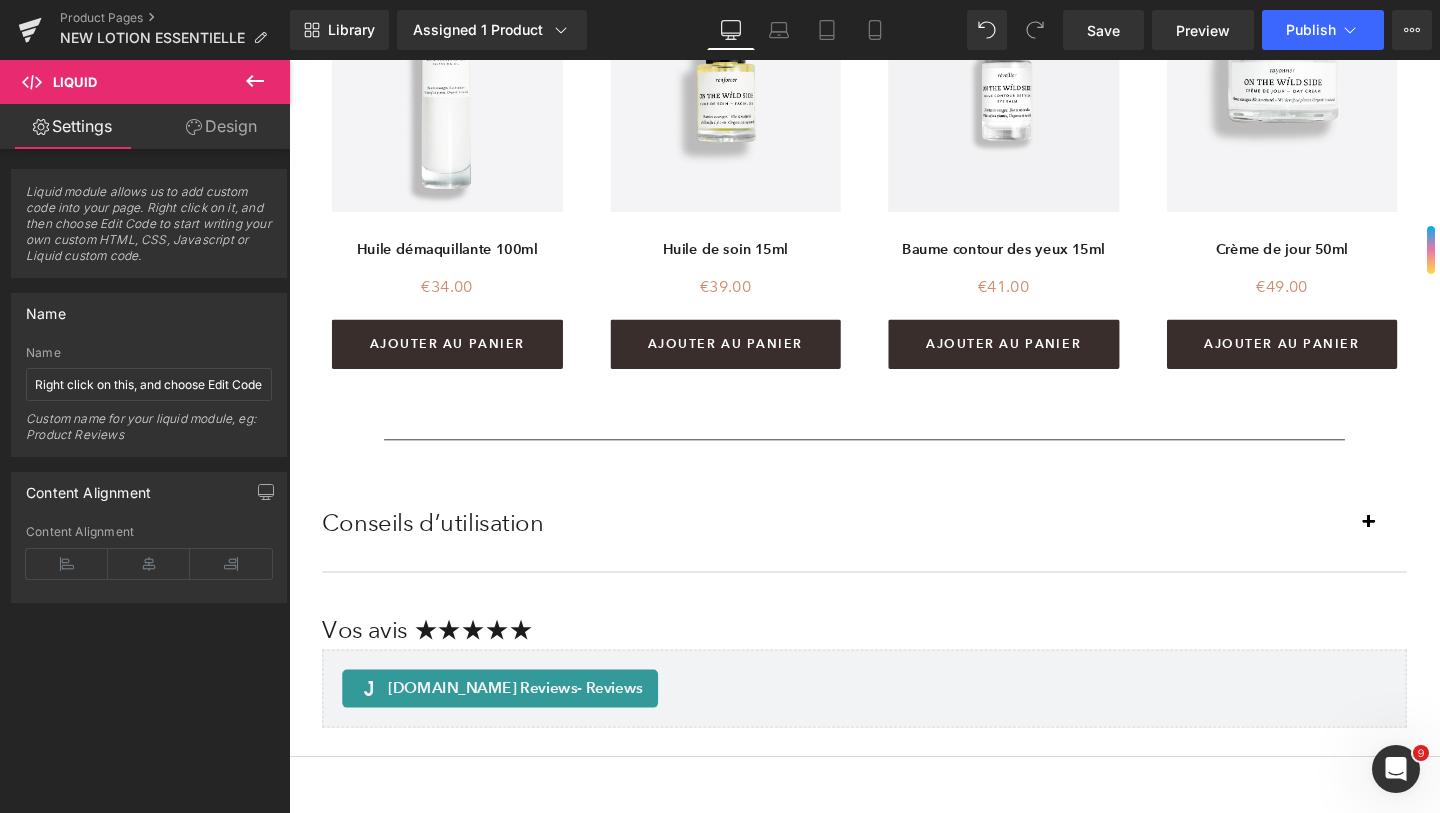 scroll, scrollTop: 2900, scrollLeft: 0, axis: vertical 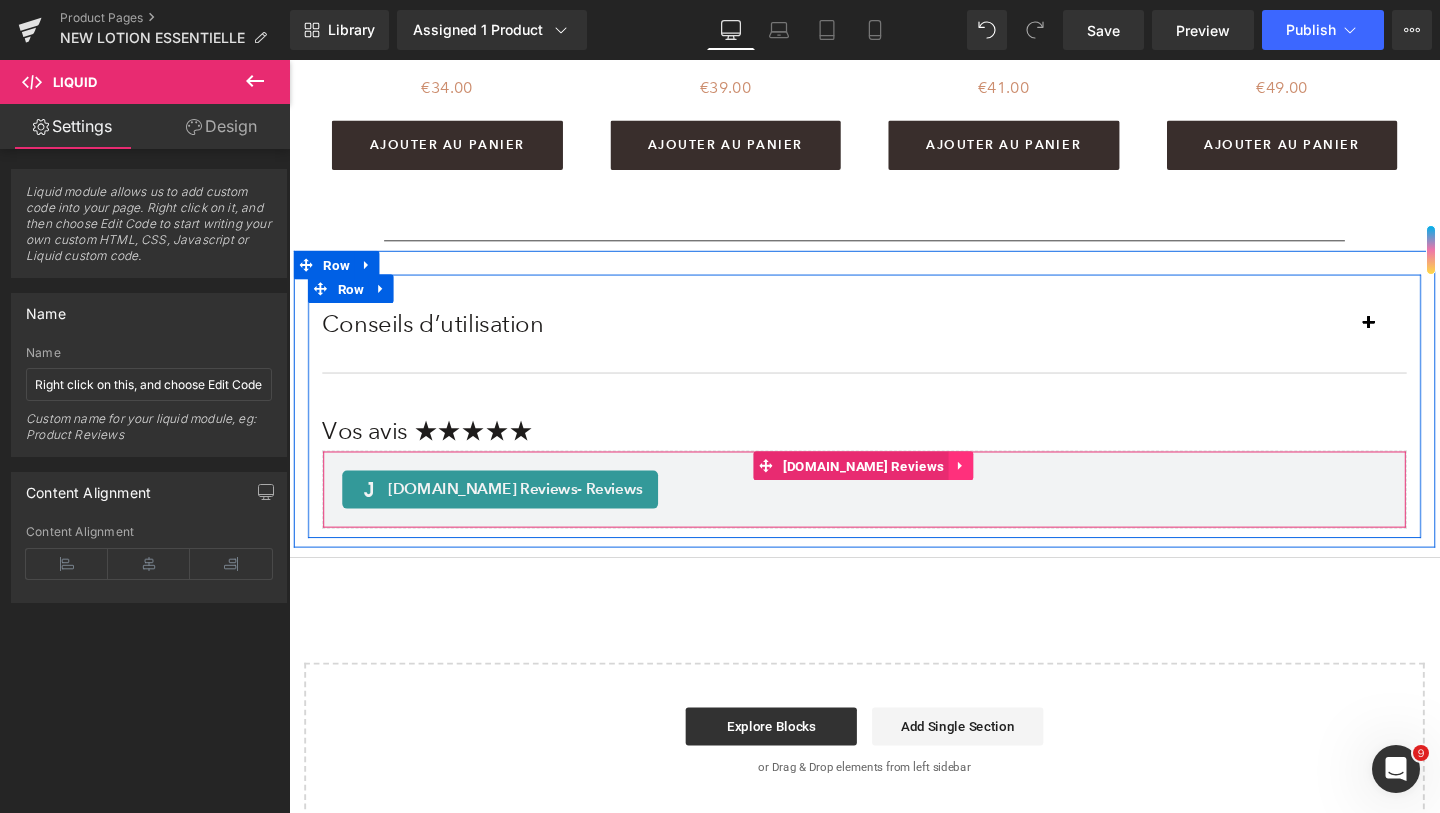 click 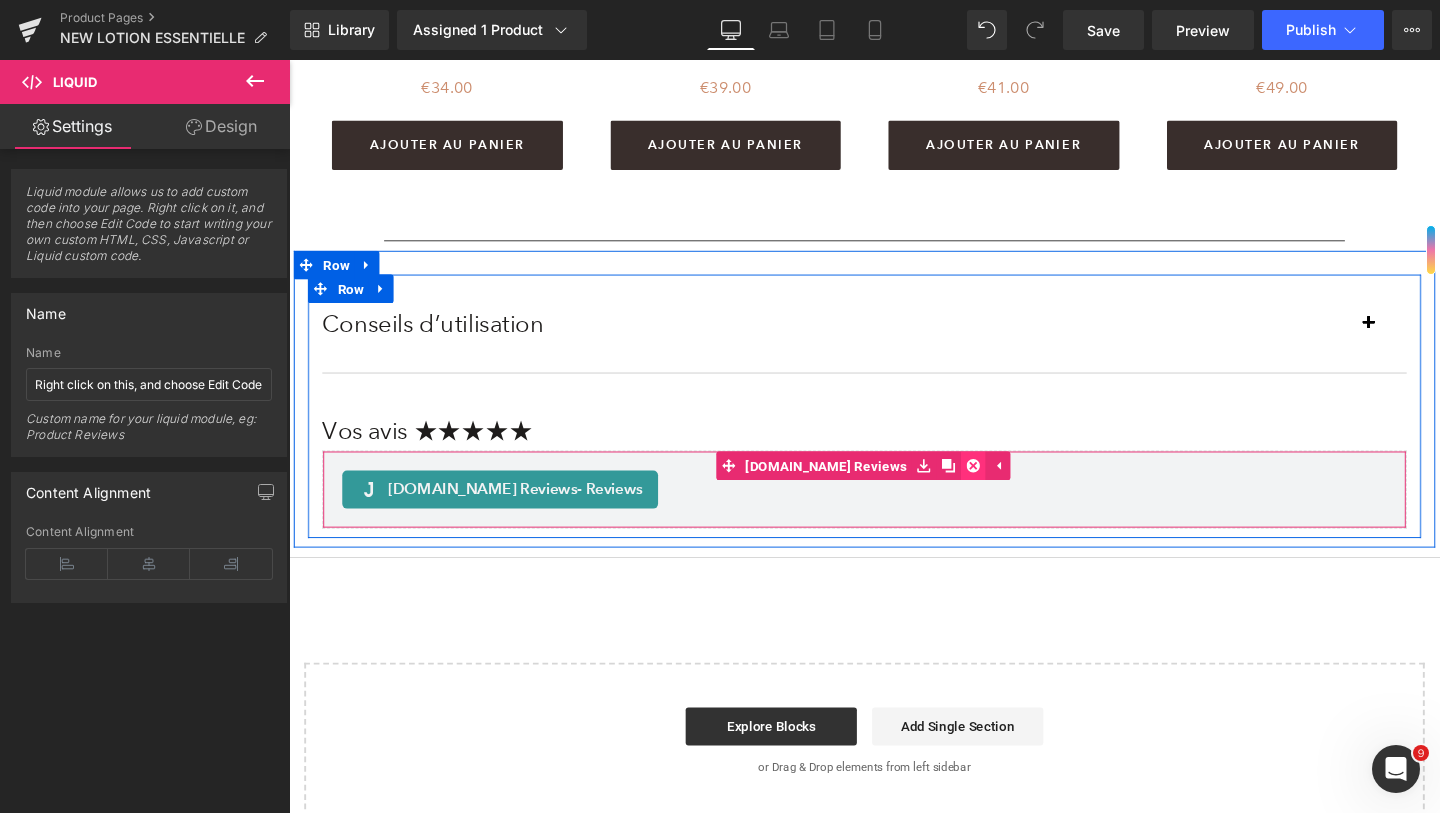 click 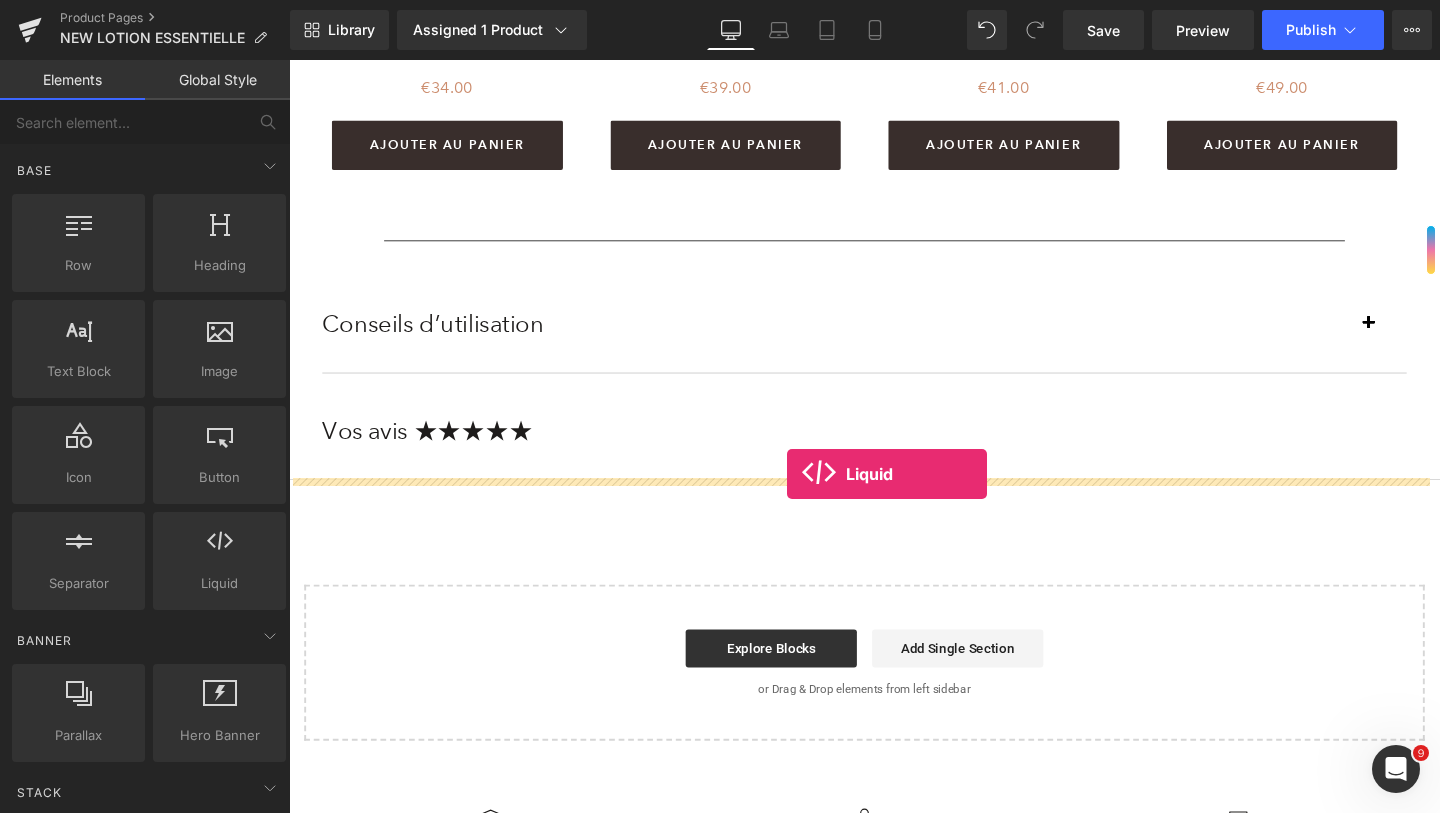 drag, startPoint x: 506, startPoint y: 632, endPoint x: 813, endPoint y: 495, distance: 336.1815 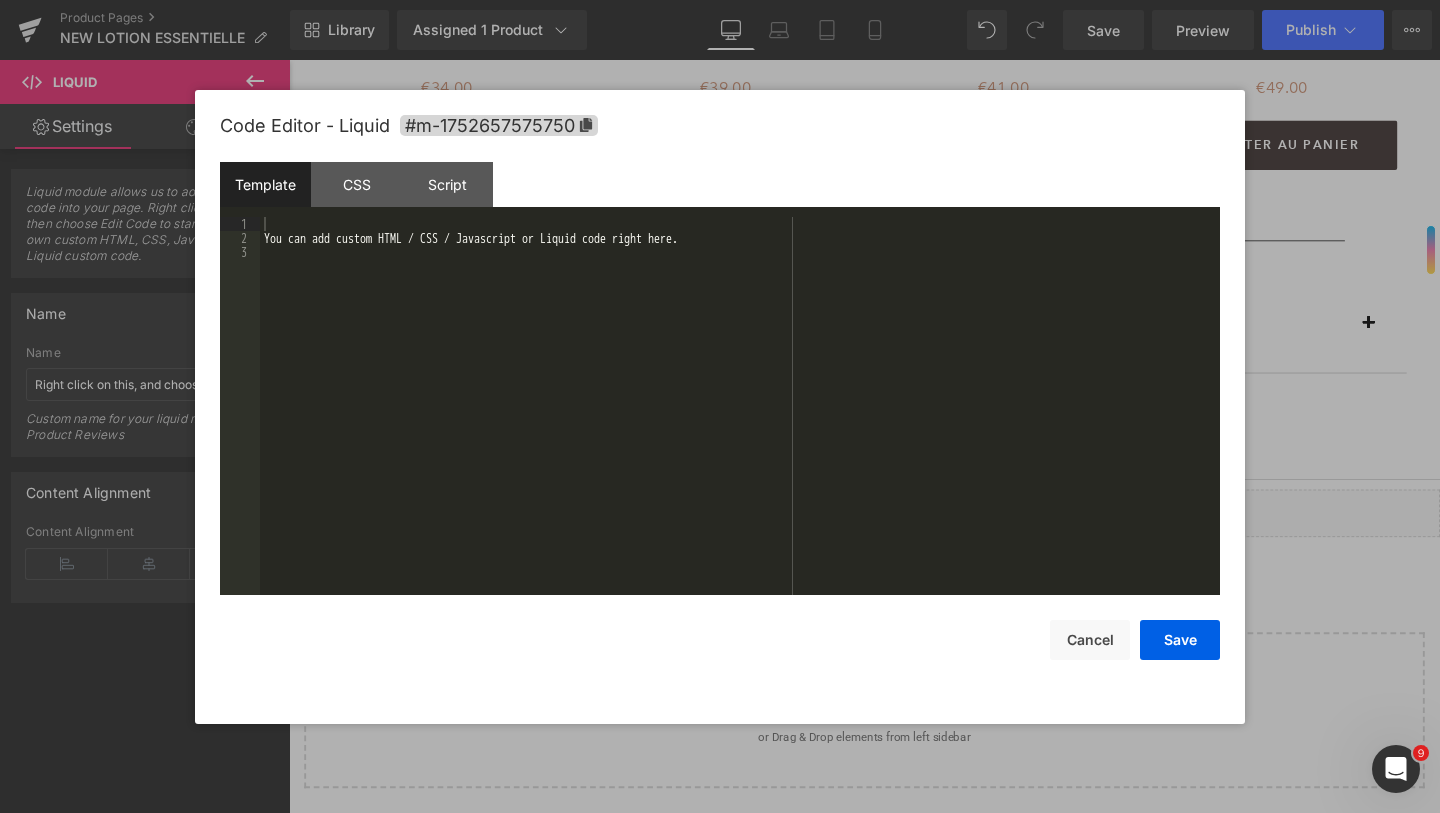 click 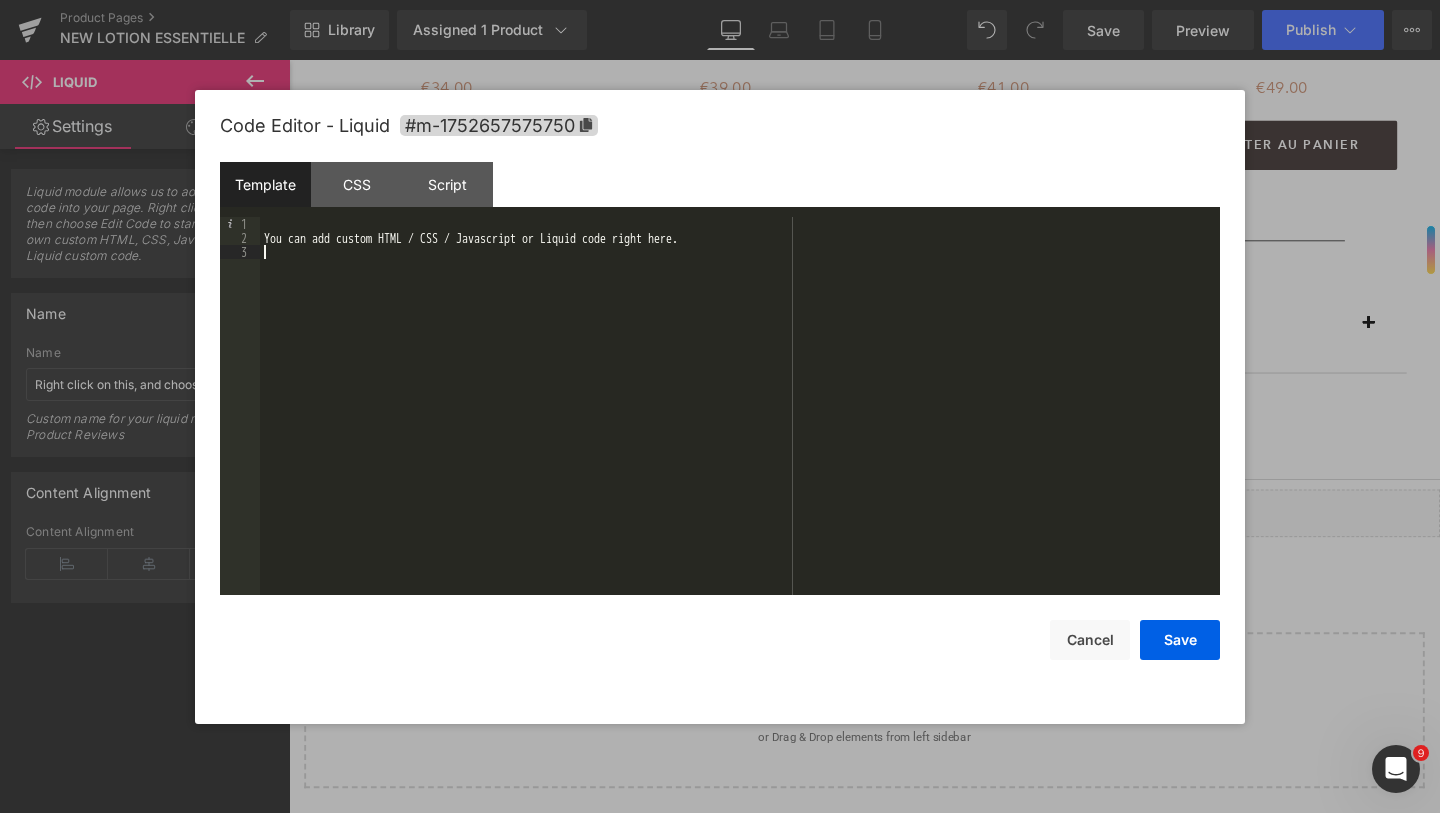 click on "You can add custom HTML / CSS / Javascript or Liquid code right here." at bounding box center (740, 420) 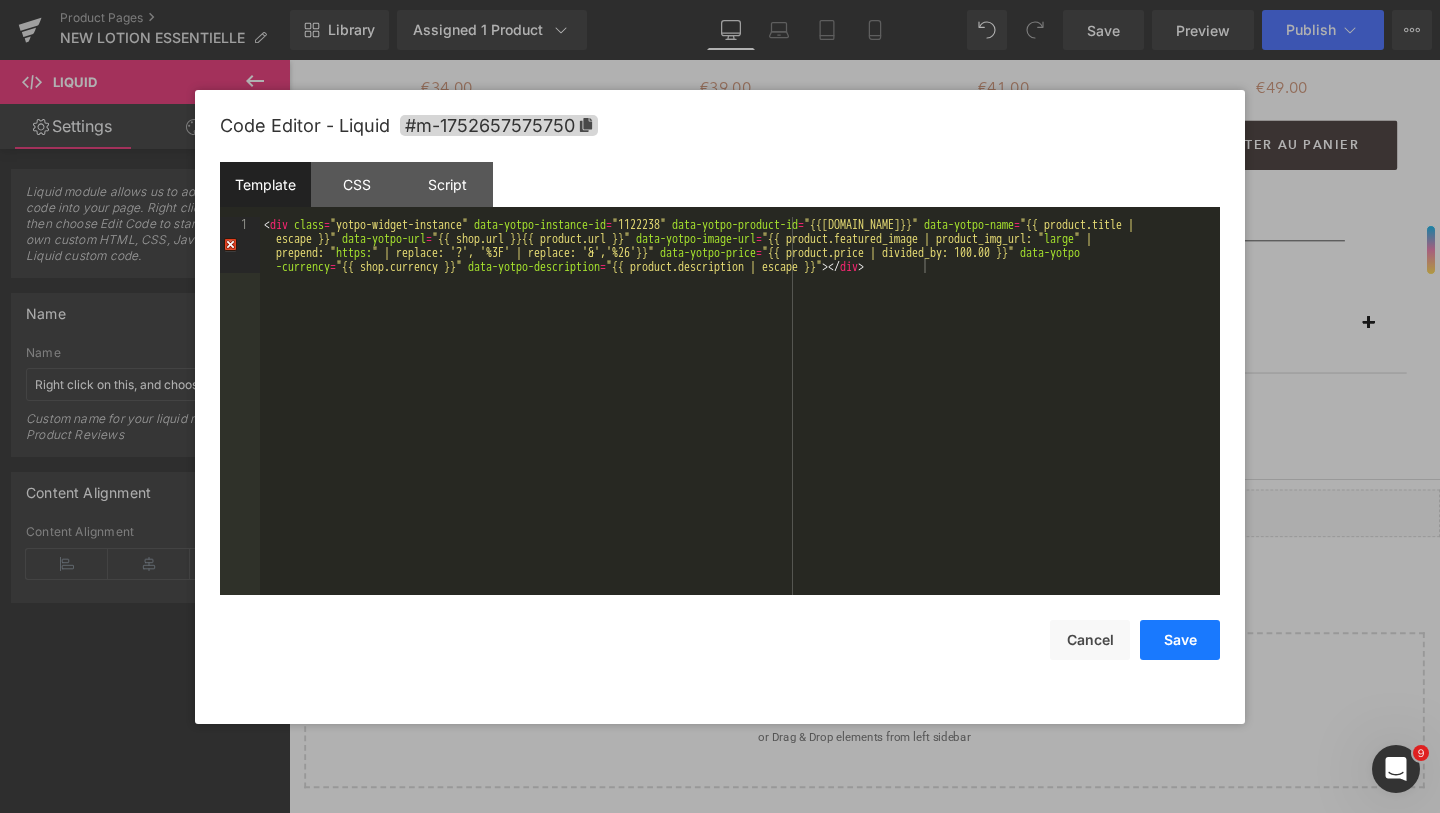 click on "Save" at bounding box center (1180, 640) 